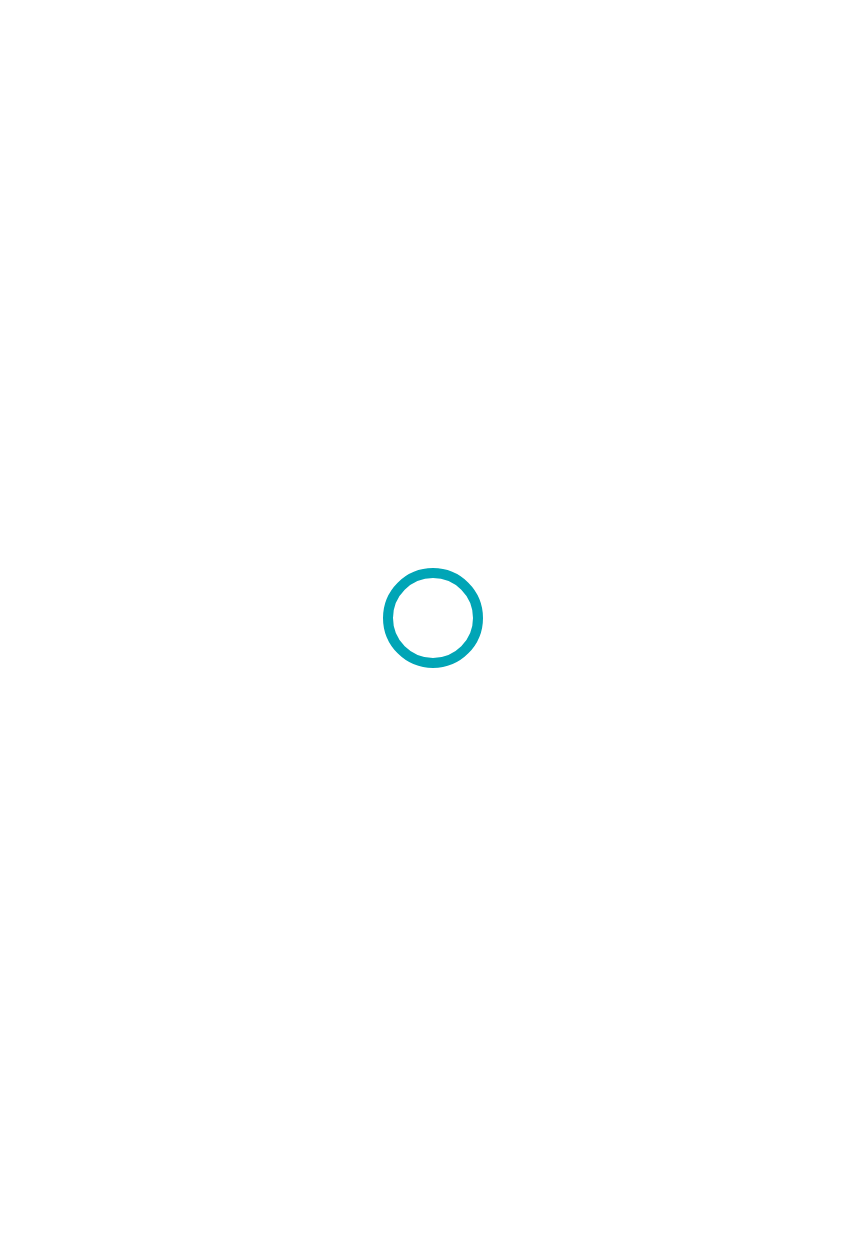 scroll, scrollTop: 0, scrollLeft: 0, axis: both 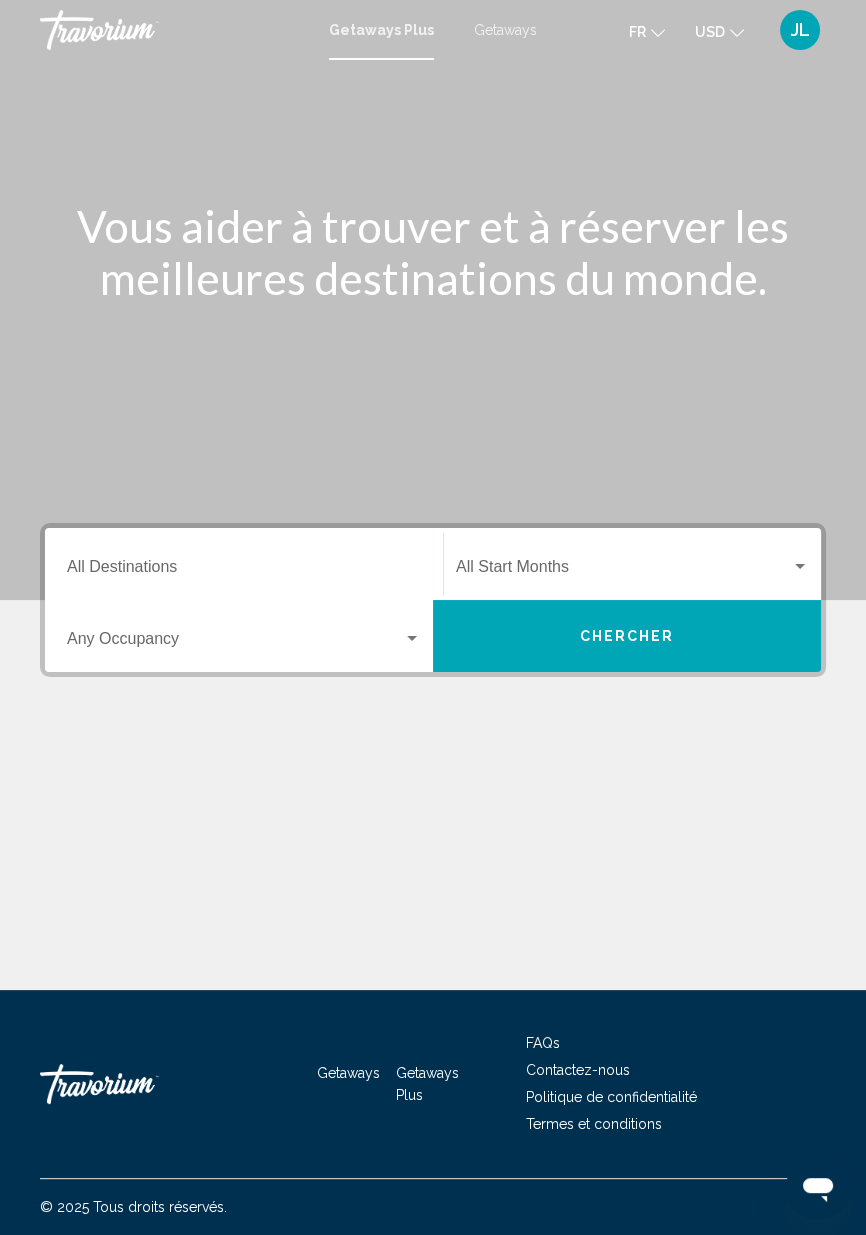 click at bounding box center [244, 643] 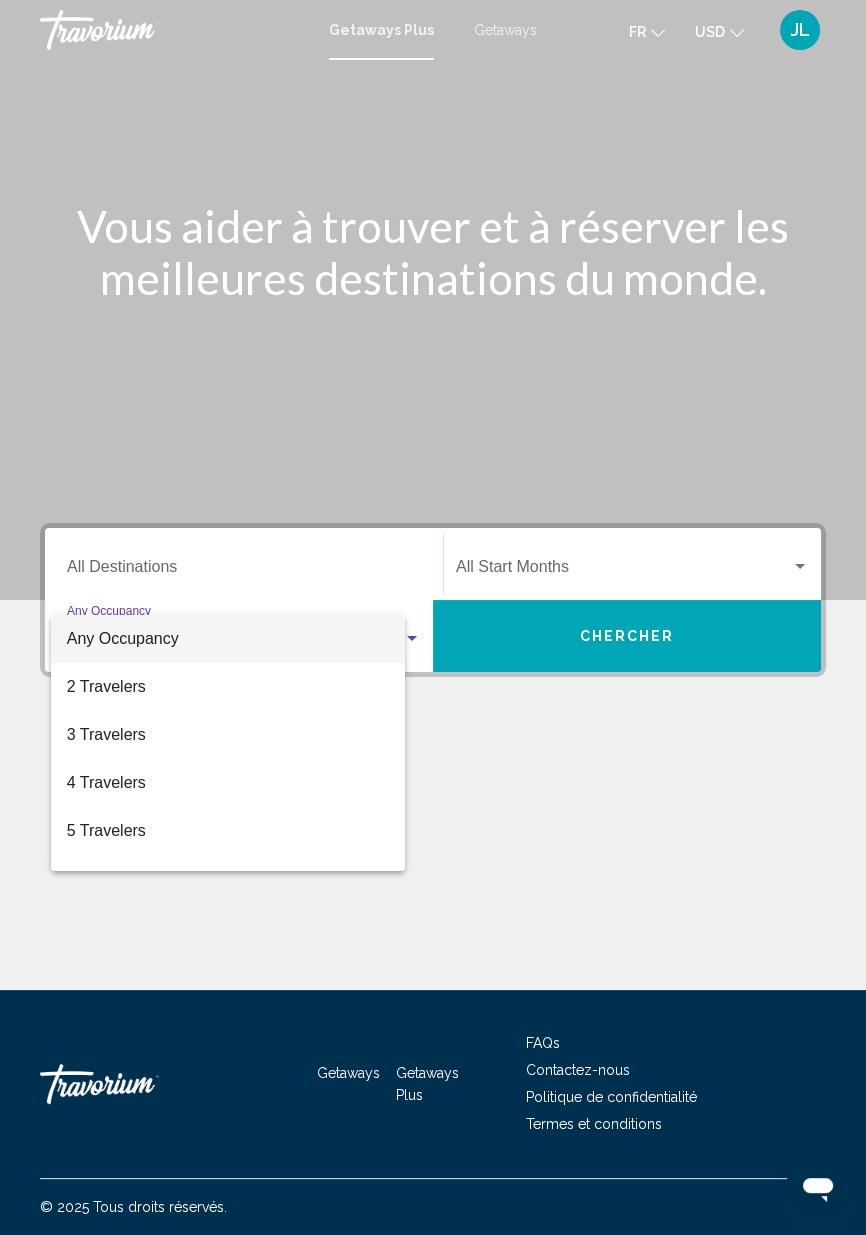 scroll, scrollTop: 96, scrollLeft: 0, axis: vertical 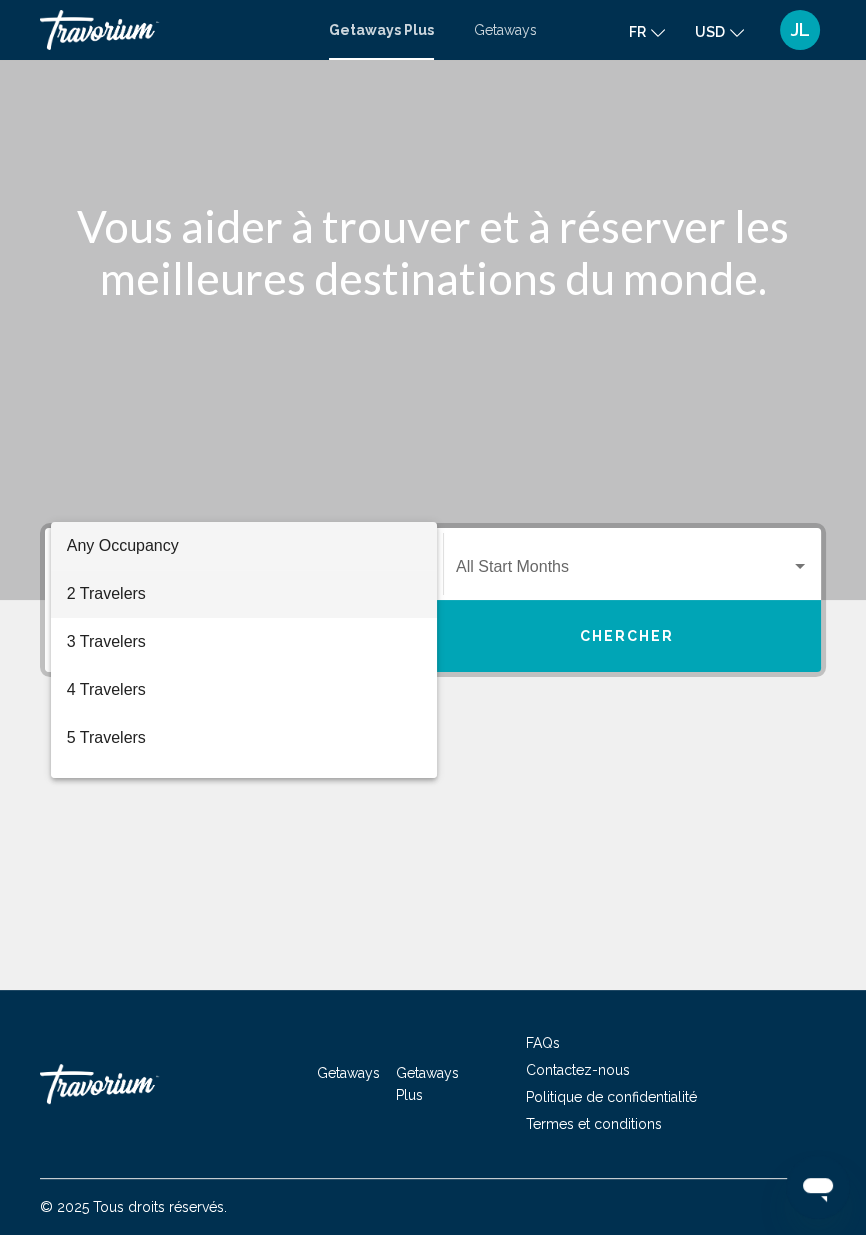 click on "2 Travelers" at bounding box center [244, 594] 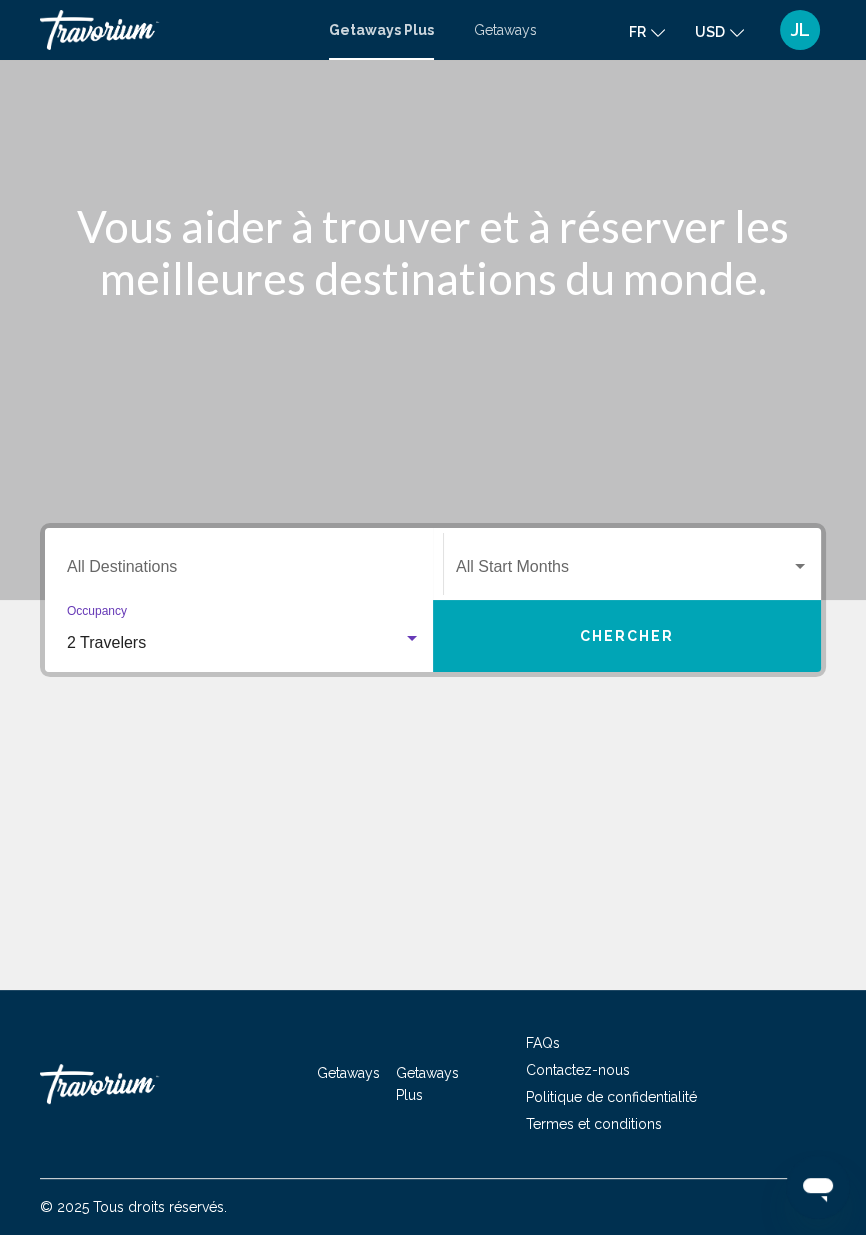 click at bounding box center [800, 567] 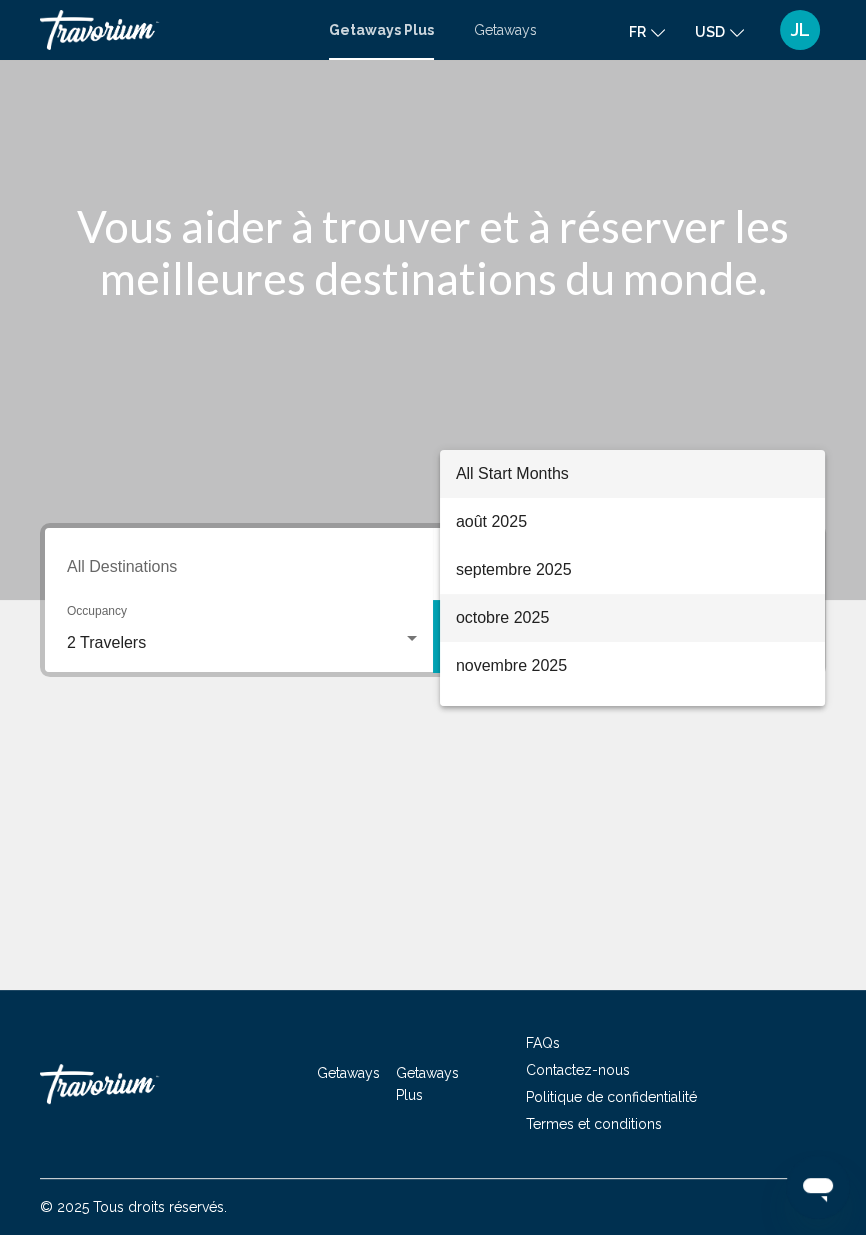 click on "octobre 2025" at bounding box center (632, 618) 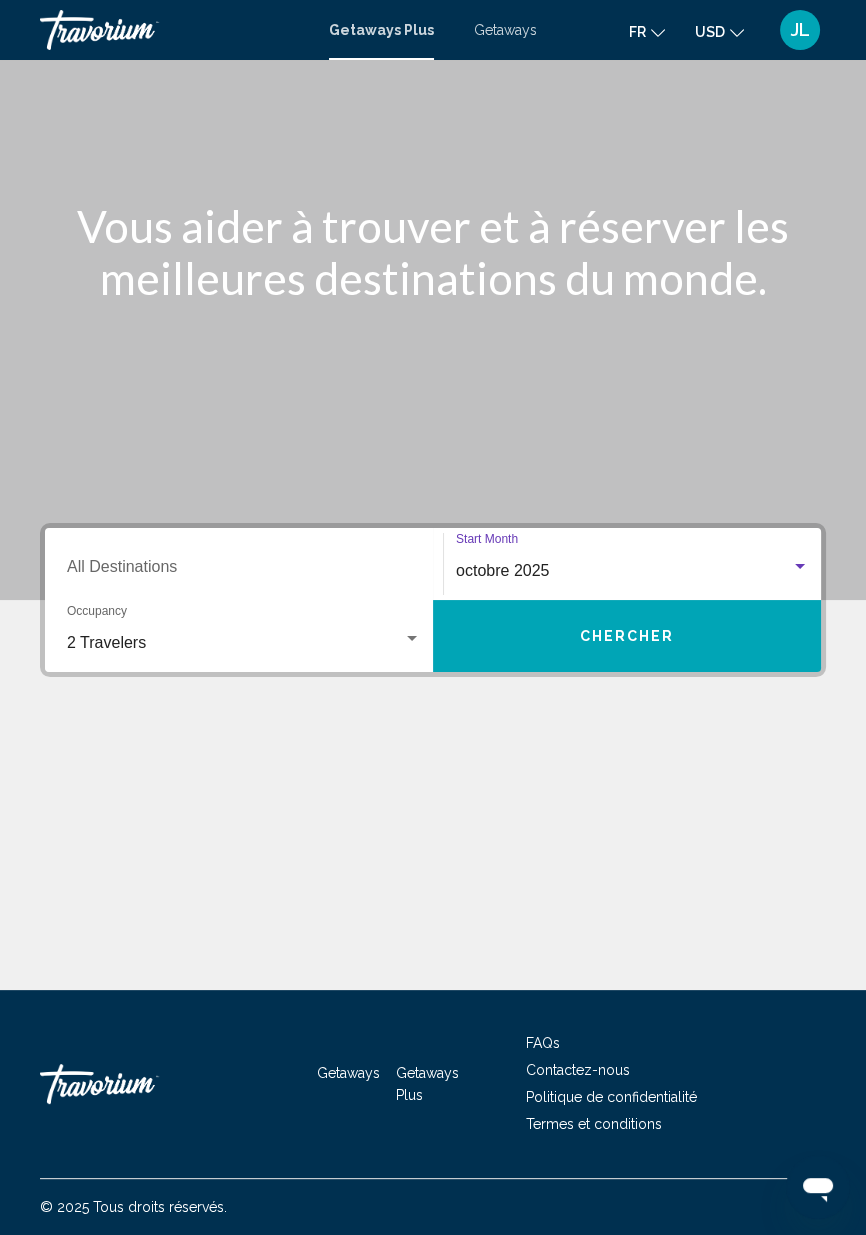 click on "Chercher" at bounding box center (627, 637) 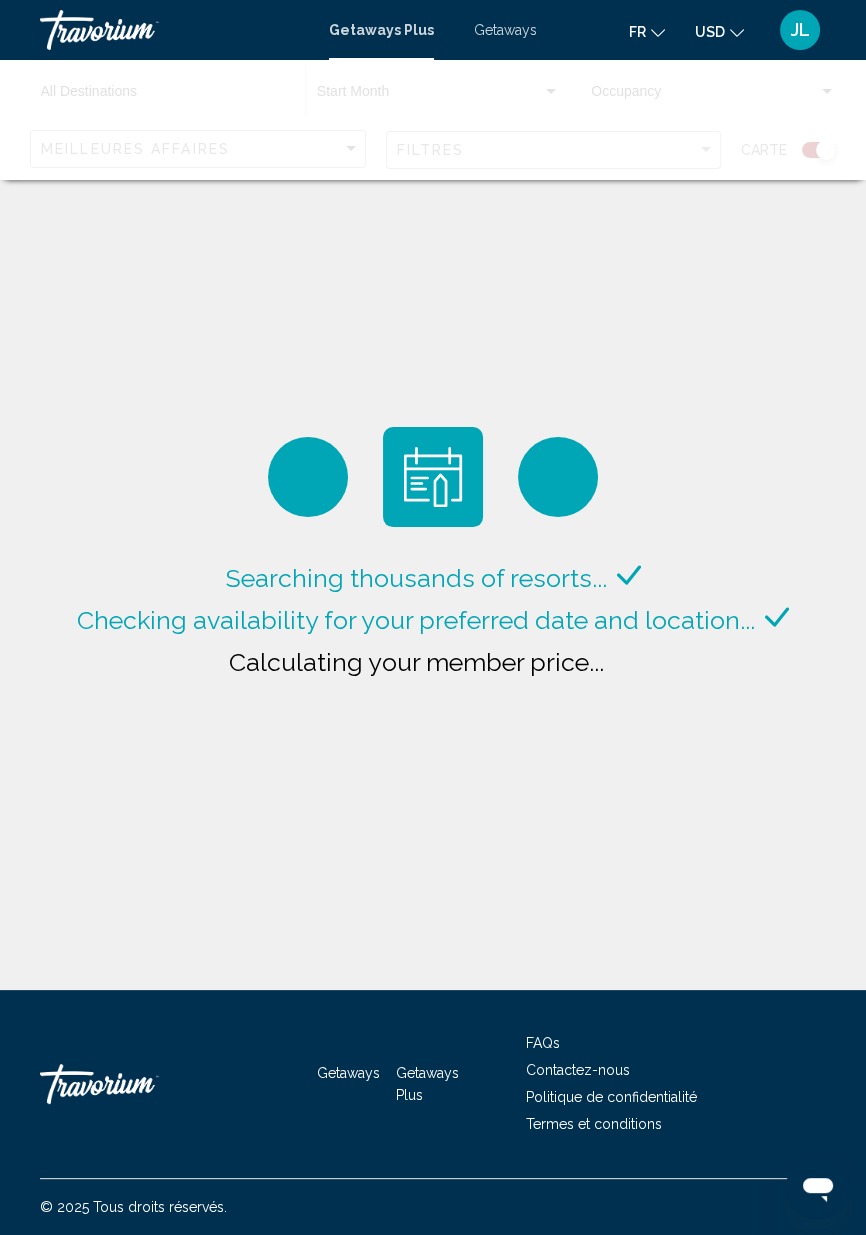 scroll, scrollTop: 29, scrollLeft: 0, axis: vertical 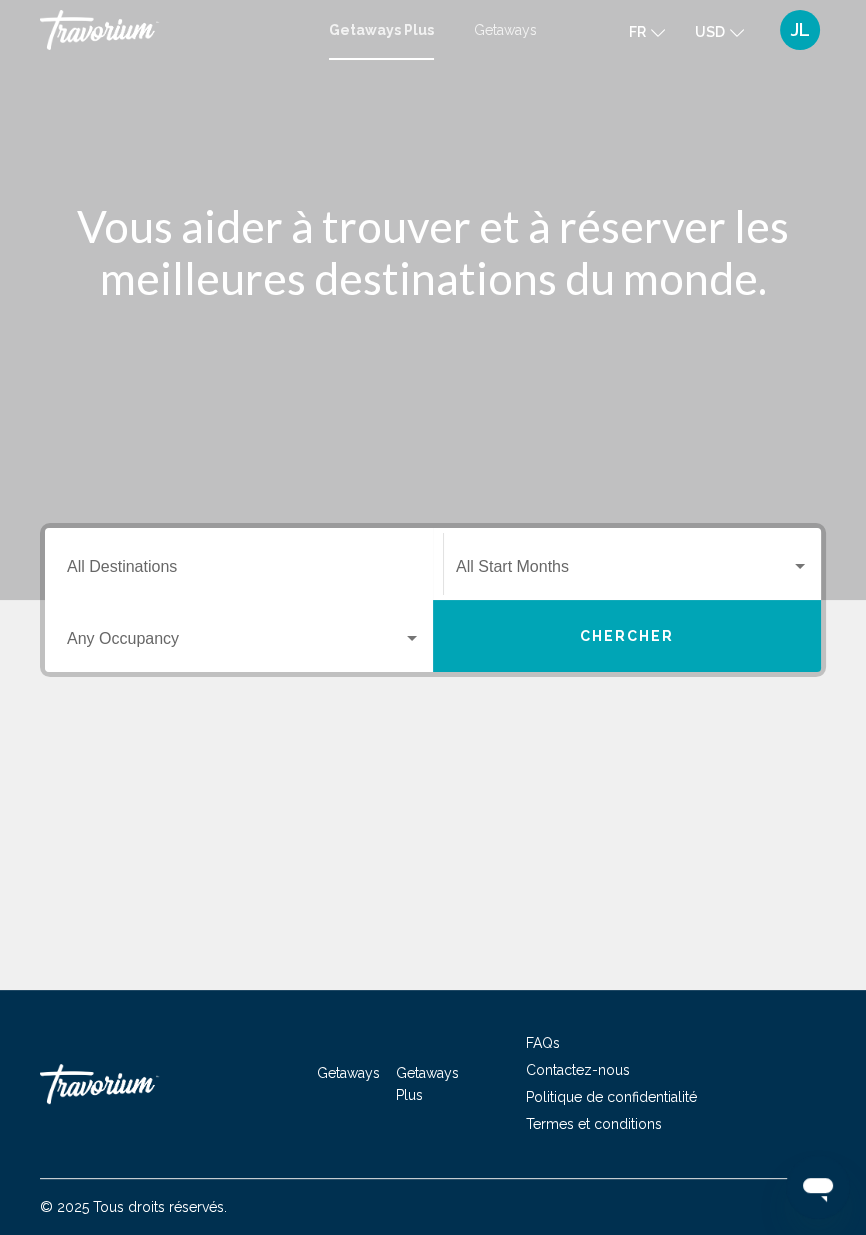 click at bounding box center (623, 571) 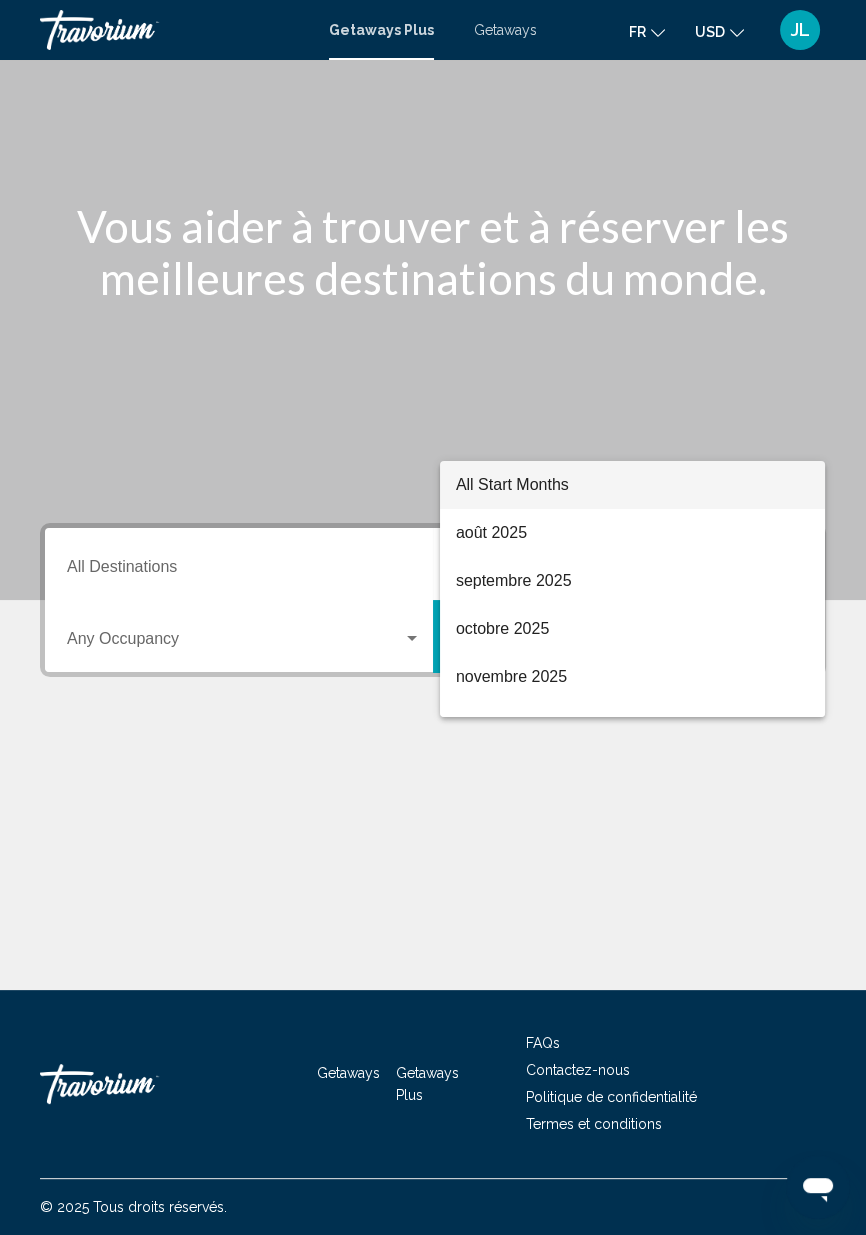 scroll, scrollTop: 96, scrollLeft: 0, axis: vertical 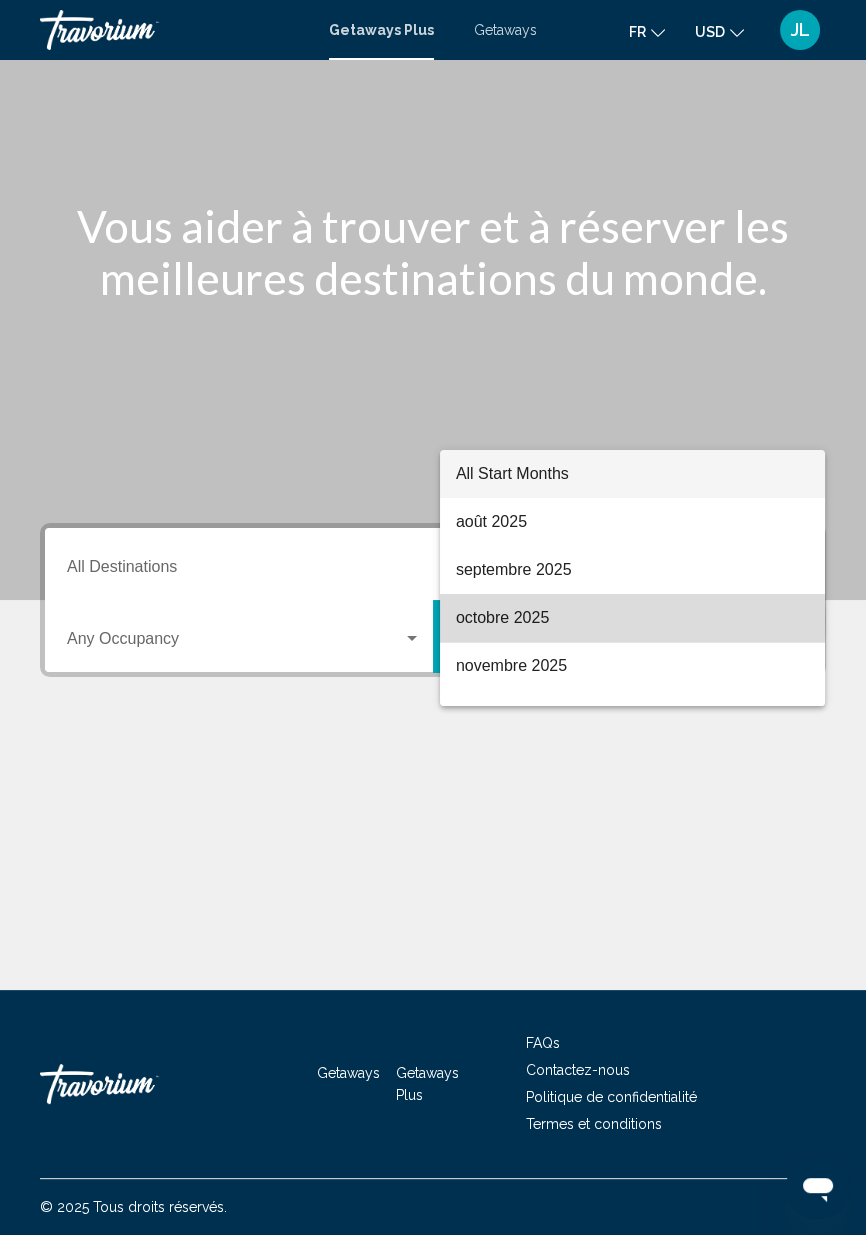 click on "octobre 2025" at bounding box center (632, 618) 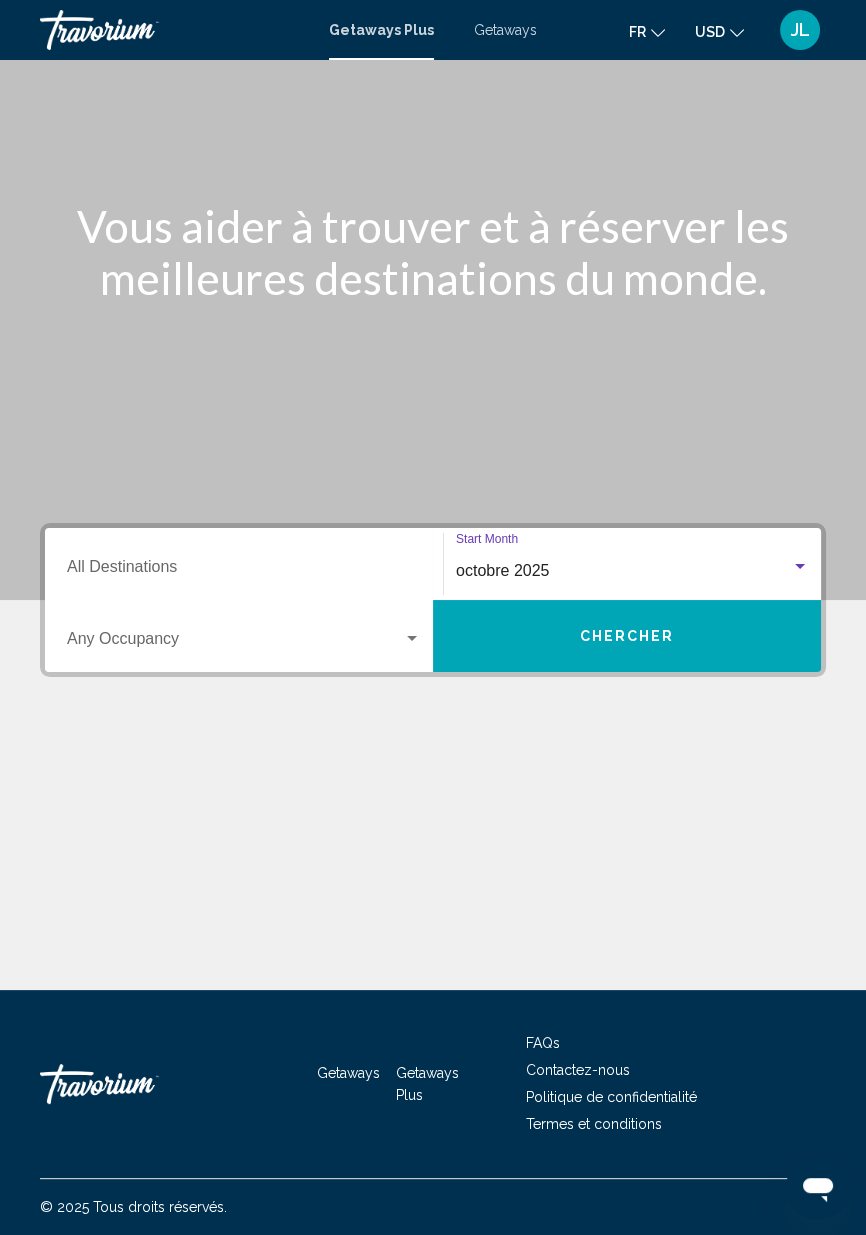 click at bounding box center (244, 643) 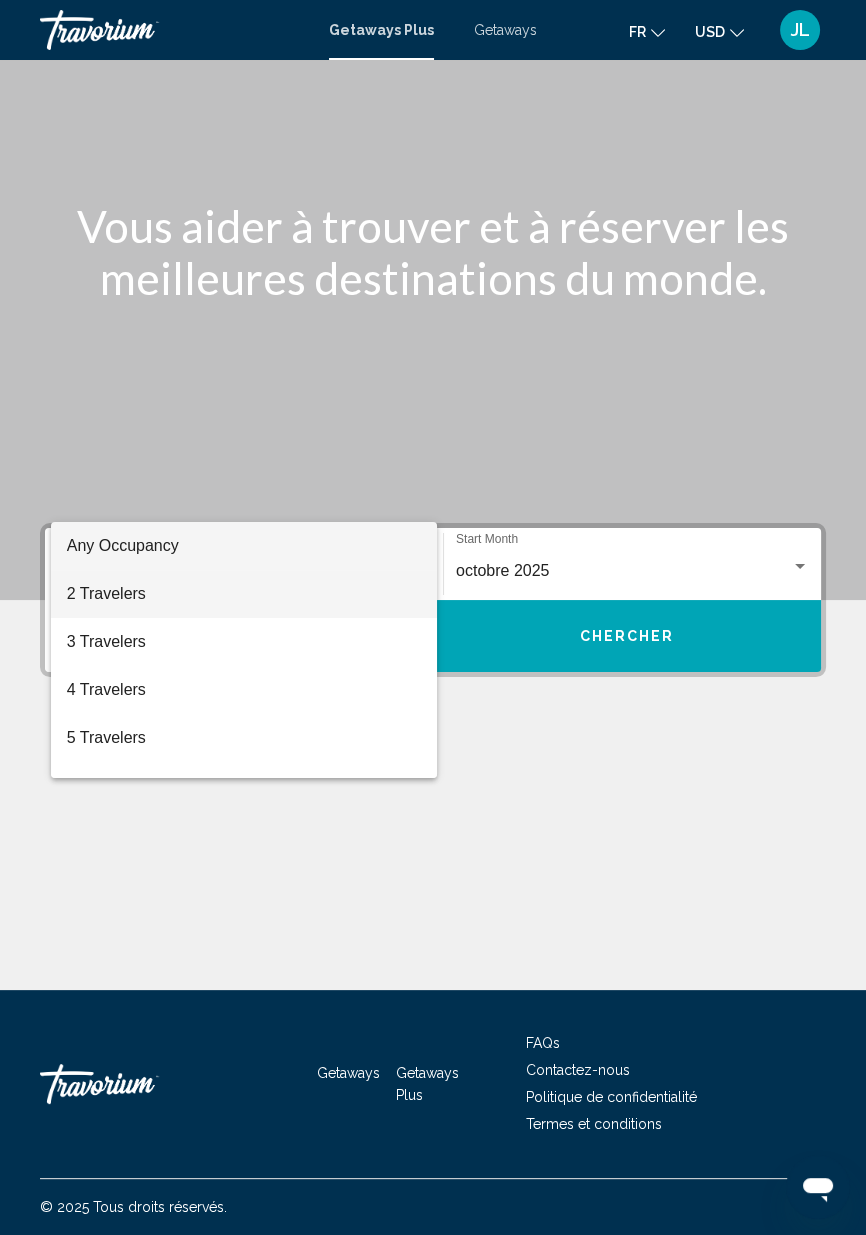 click on "2 Travelers" at bounding box center (244, 594) 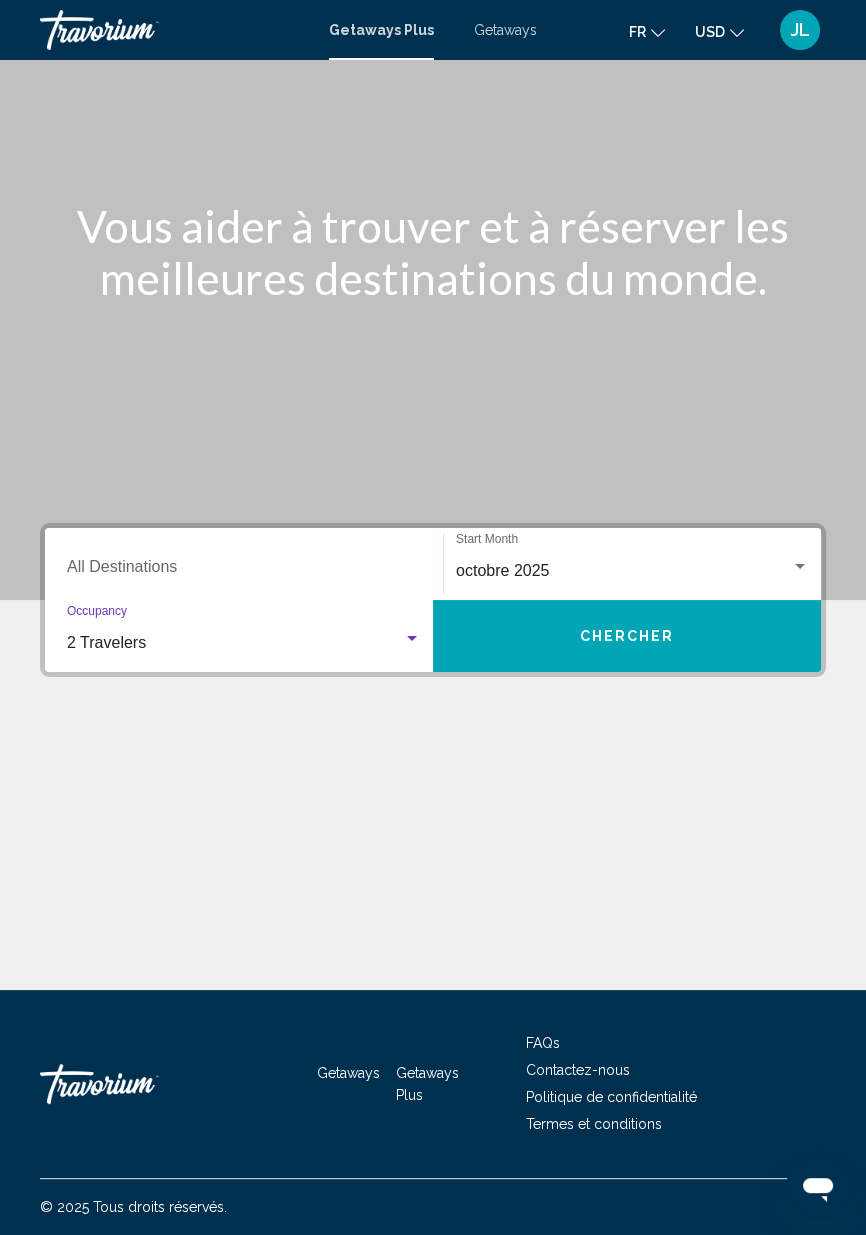 click on "Chercher" at bounding box center [627, 636] 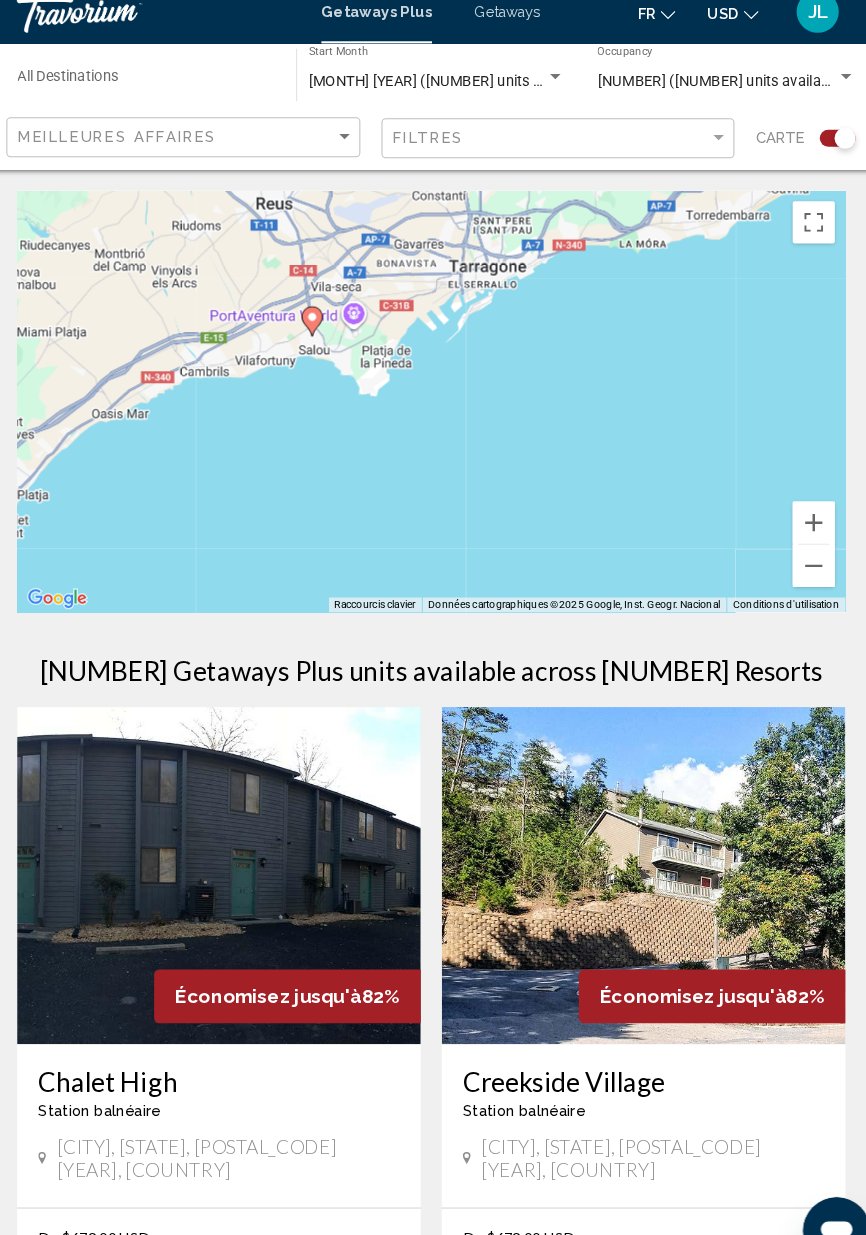 click on "Pour activer le glissement avec le clavier, appuyez sur Alt+Entrée. Une fois ce mode activé, utilisez les touches fléchées pour déplacer le repère. Pour valider le déplacement, appuyez sur Entrée. Pour annuler, appuyez sur Échap." at bounding box center [433, 400] 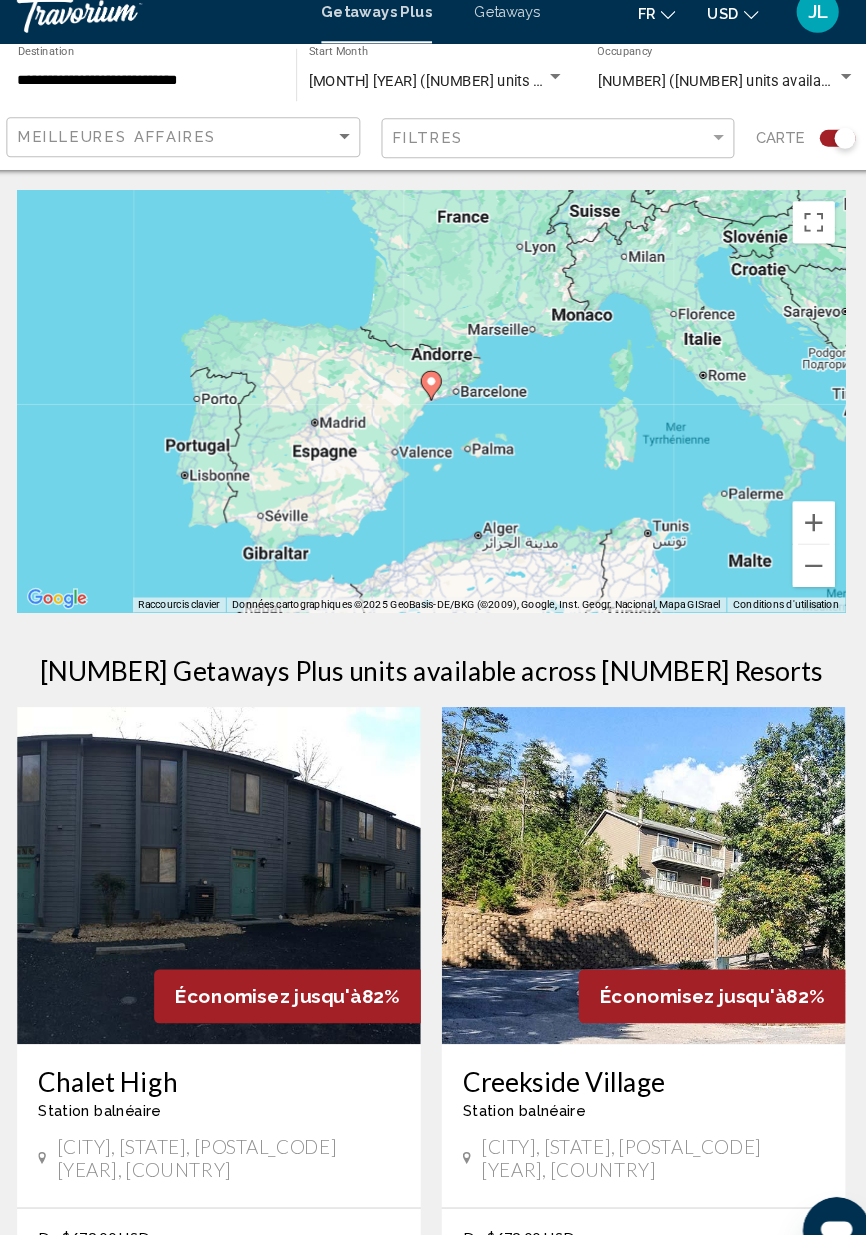 click 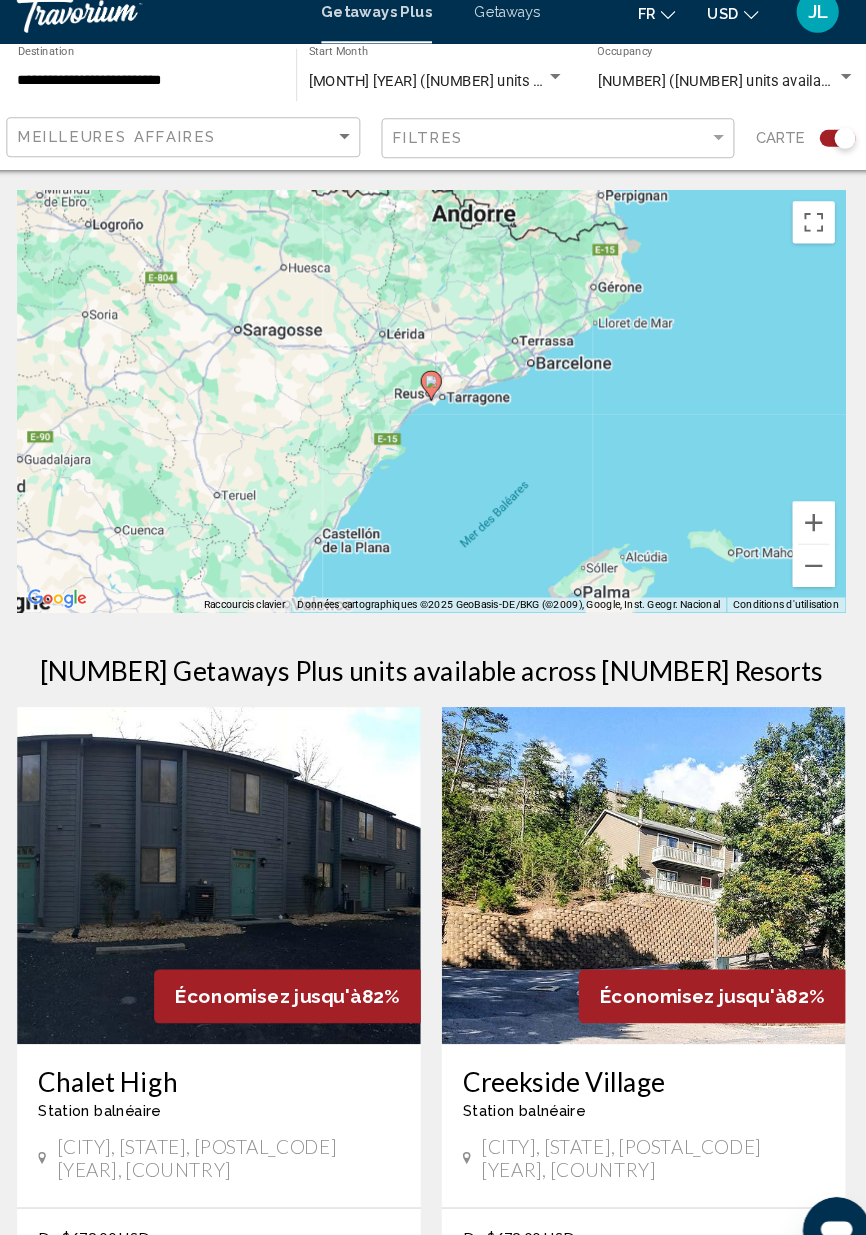 click 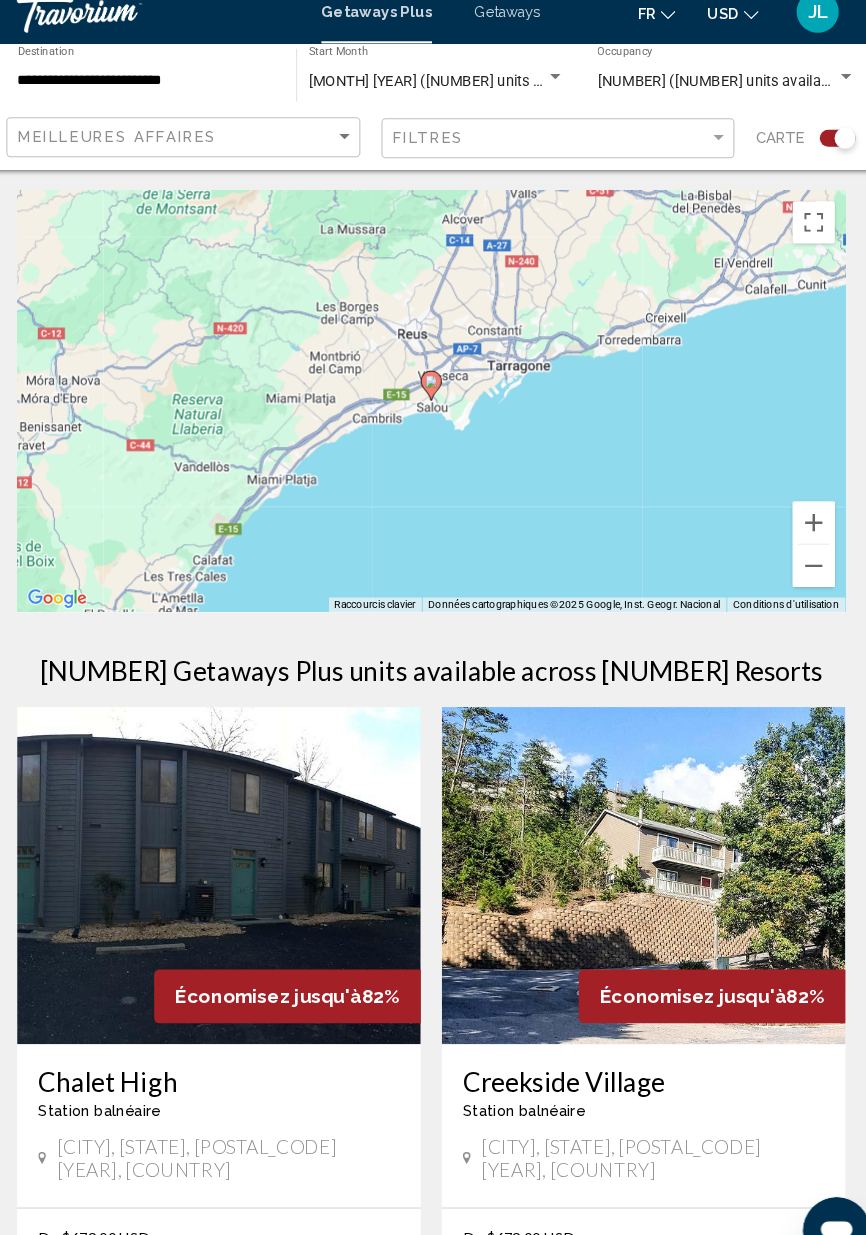 click 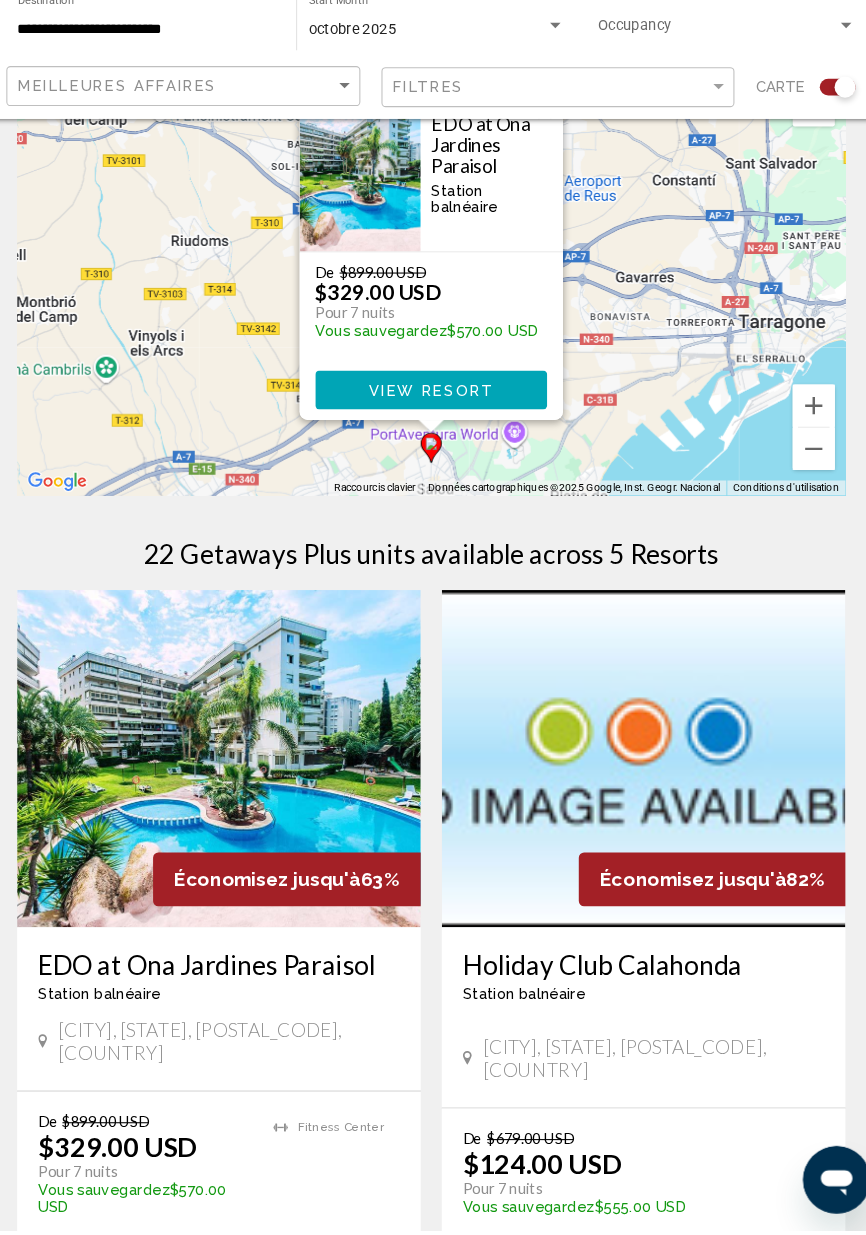 scroll, scrollTop: 64, scrollLeft: 0, axis: vertical 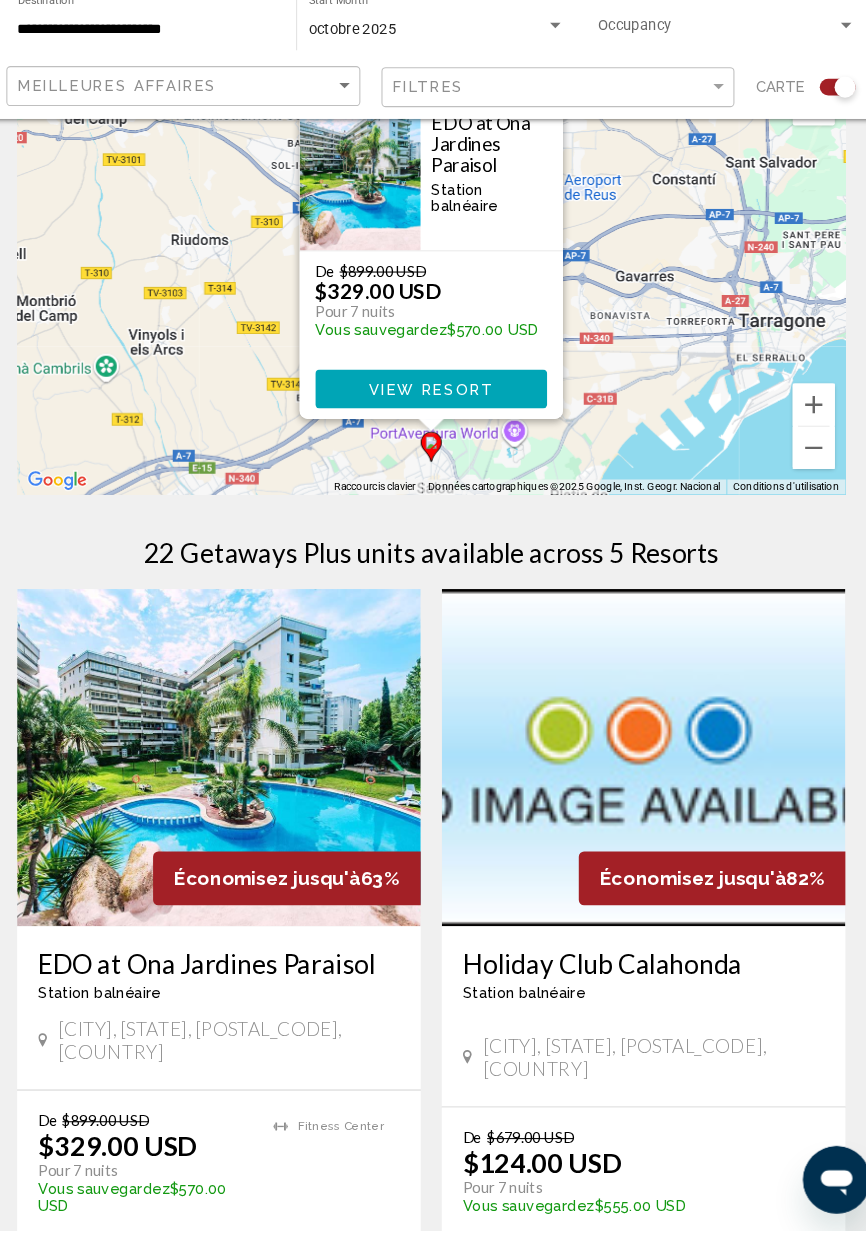 click at bounding box center (231, 786) 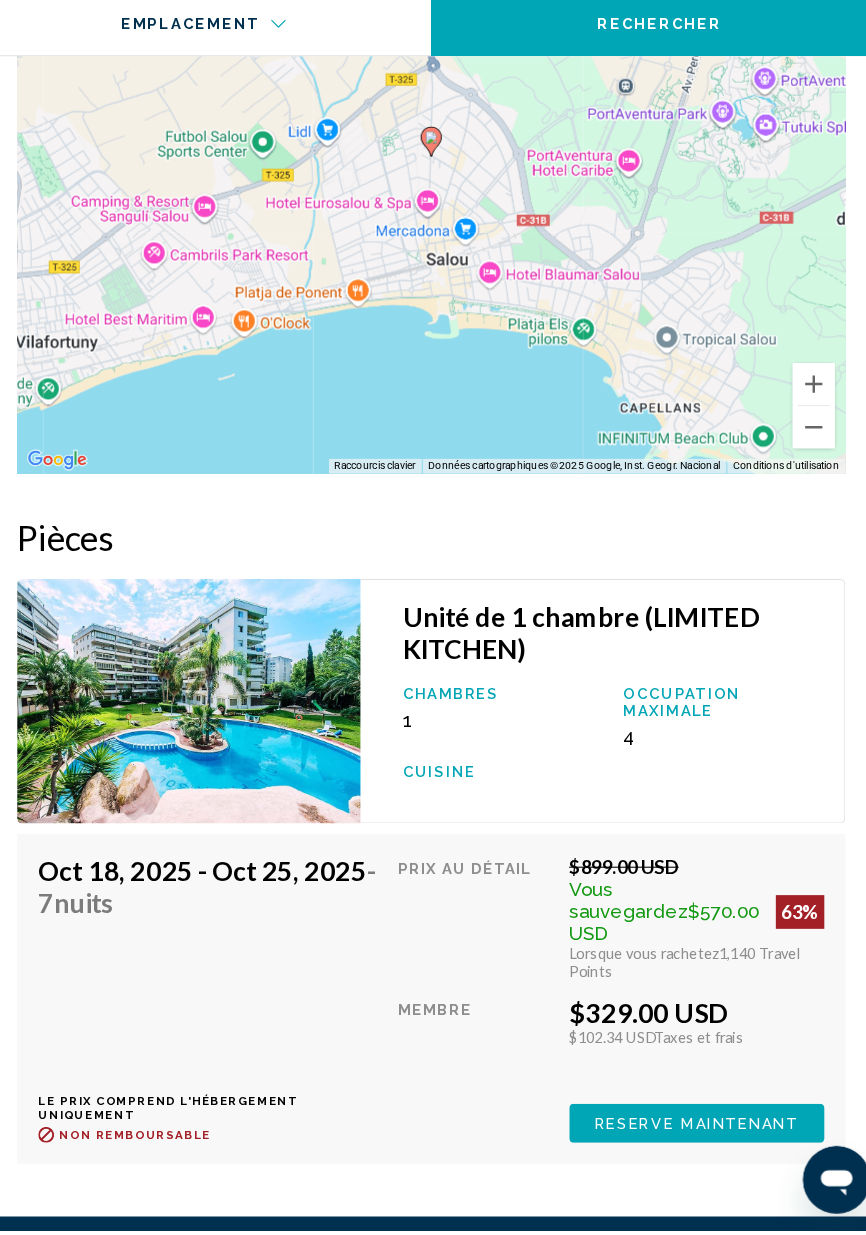 scroll, scrollTop: 3840, scrollLeft: 0, axis: vertical 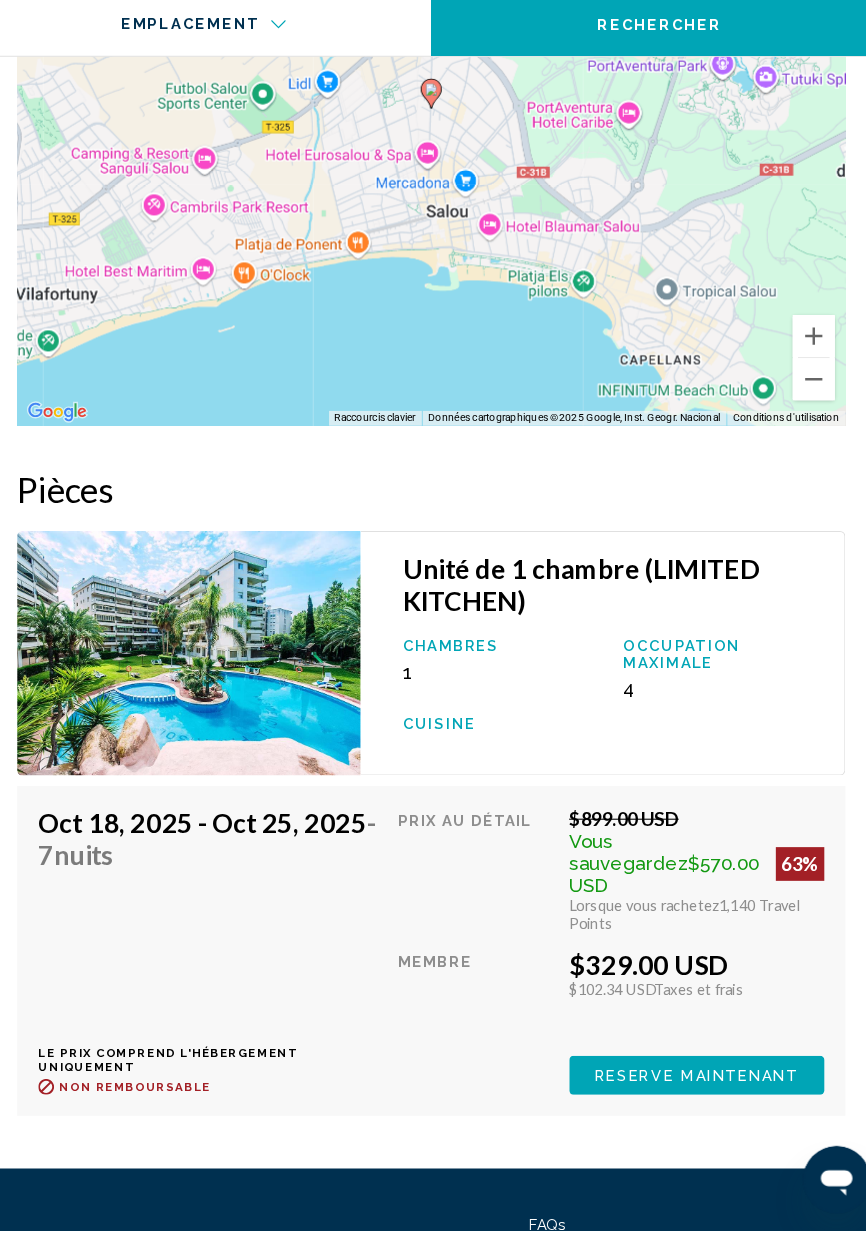 click on "Reserve maintenant" at bounding box center (685, 1088) 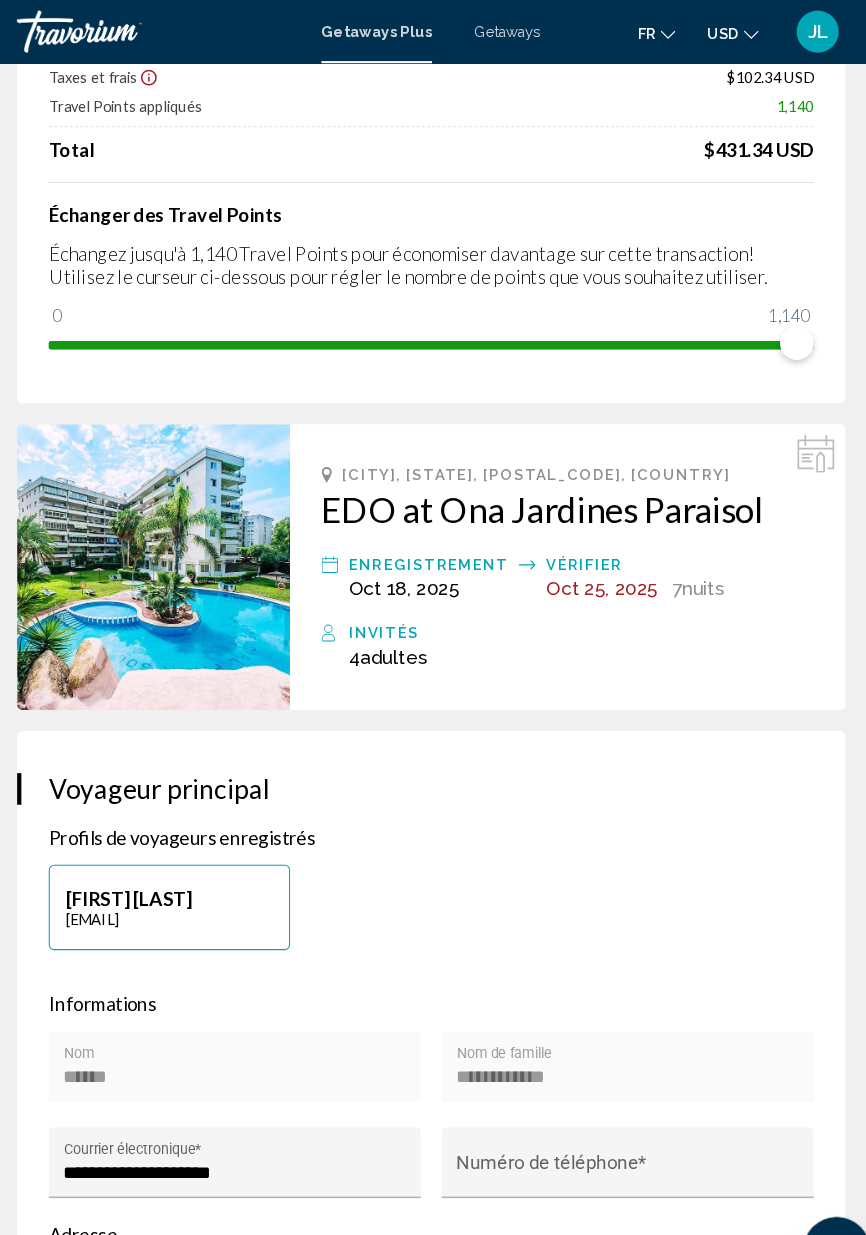 scroll, scrollTop: 0, scrollLeft: 0, axis: both 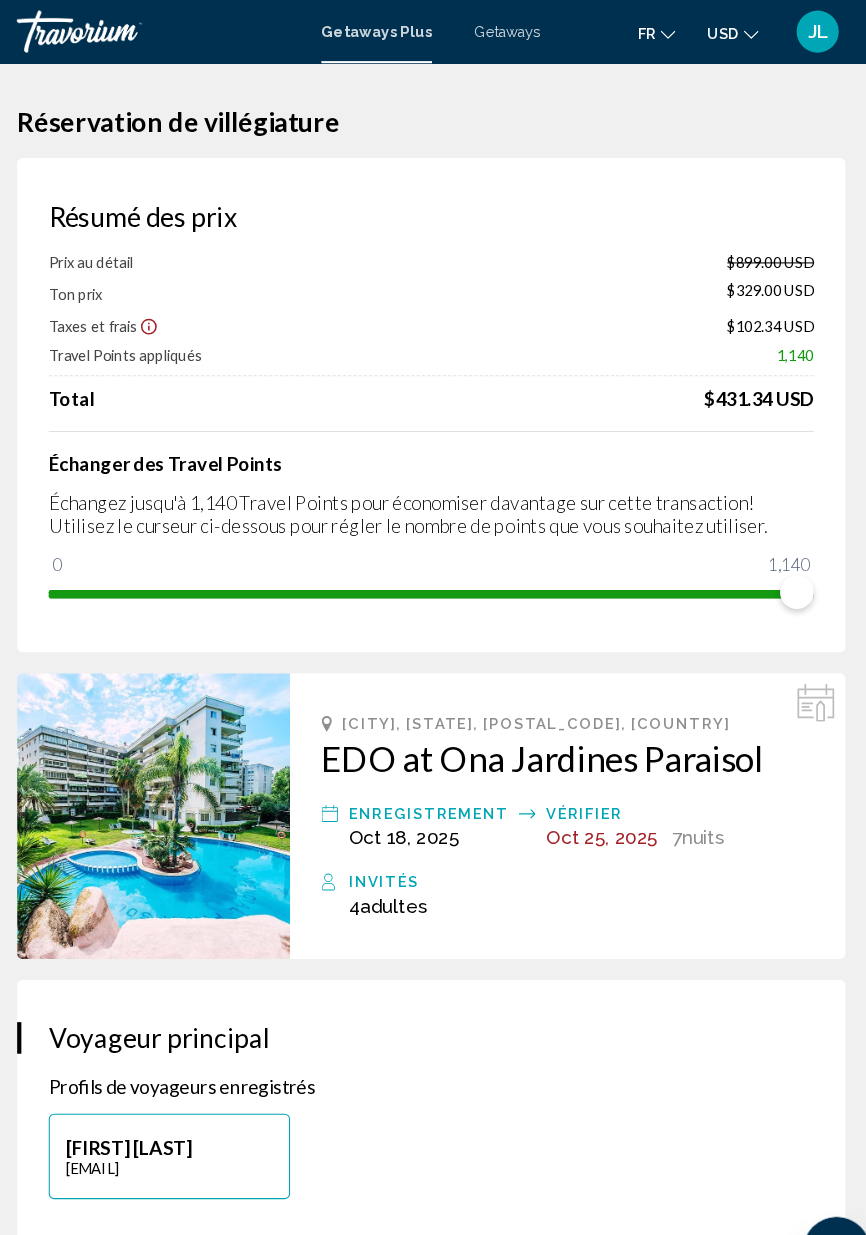 click 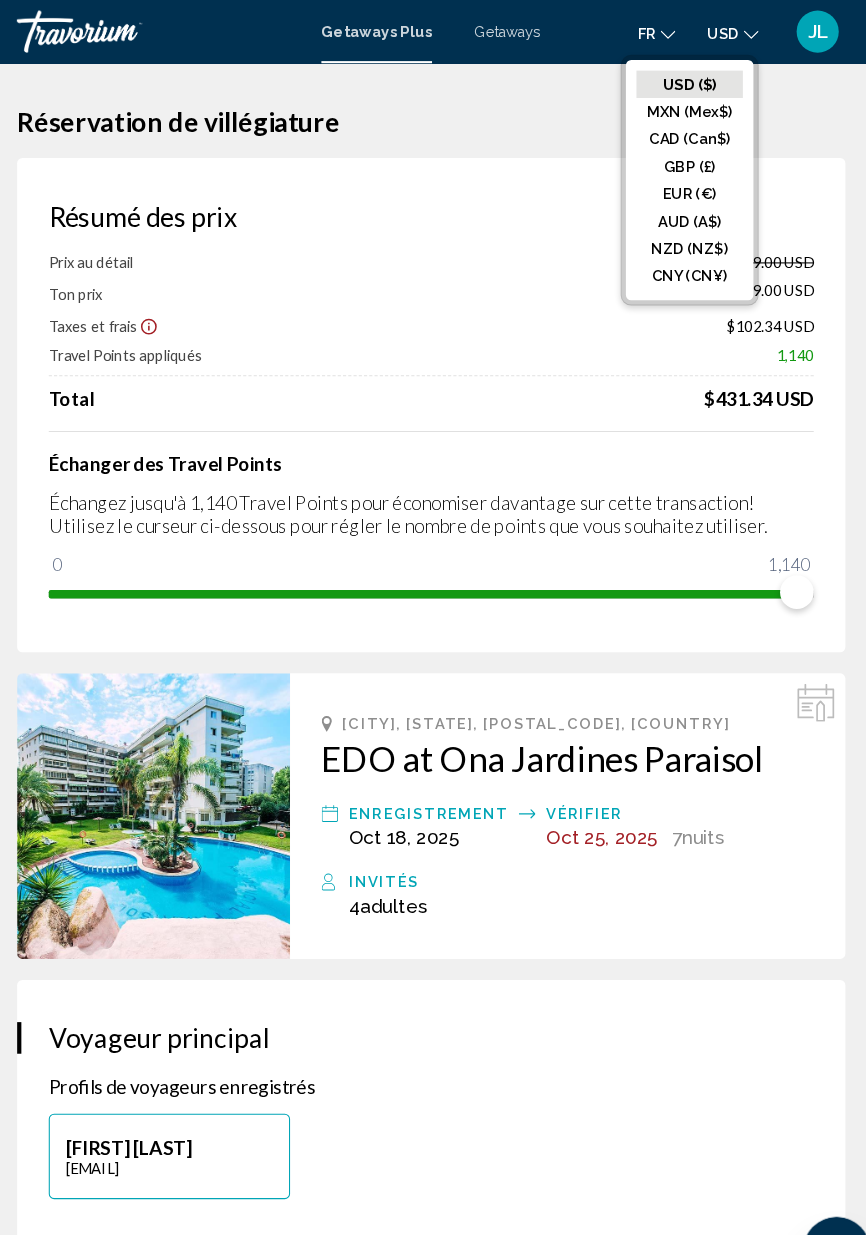 click on "EUR (€)" 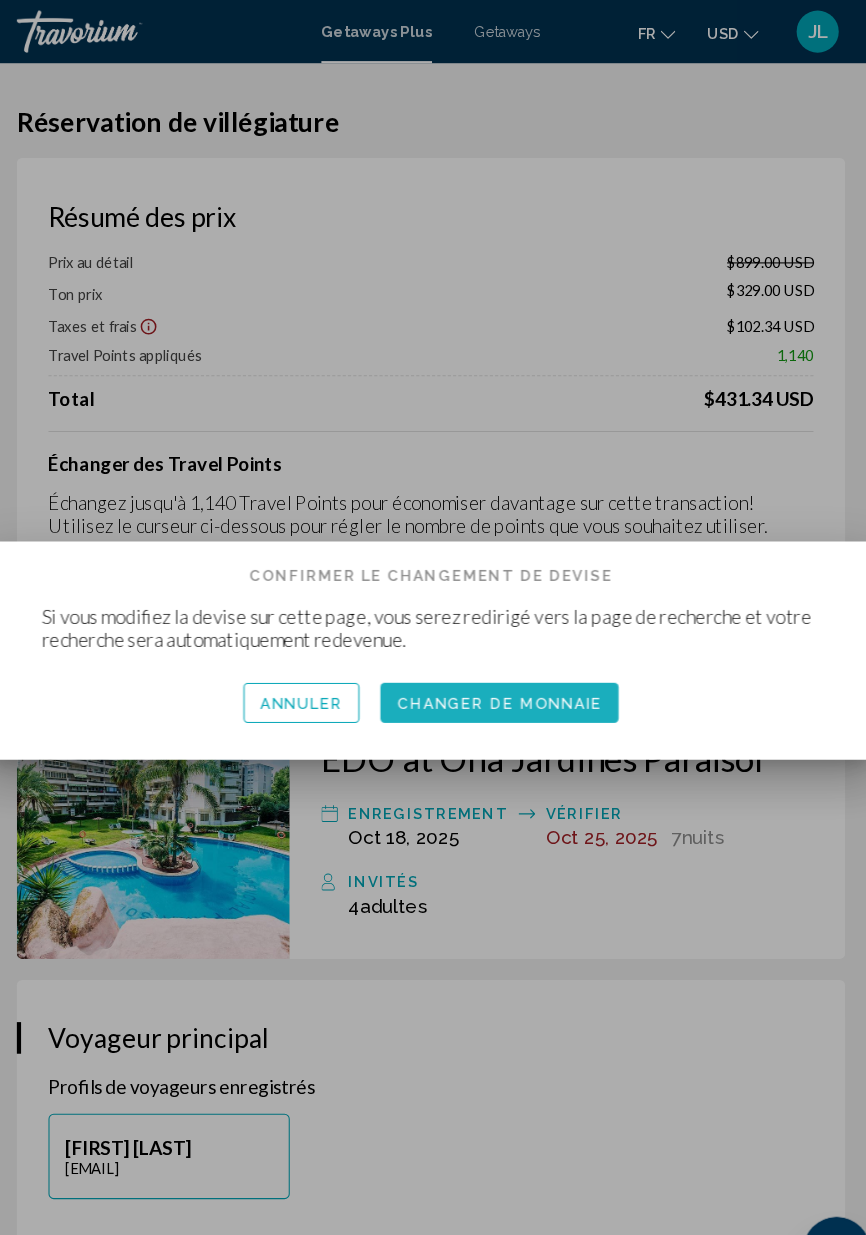 click on "Changer de monnaie" at bounding box center [498, 668] 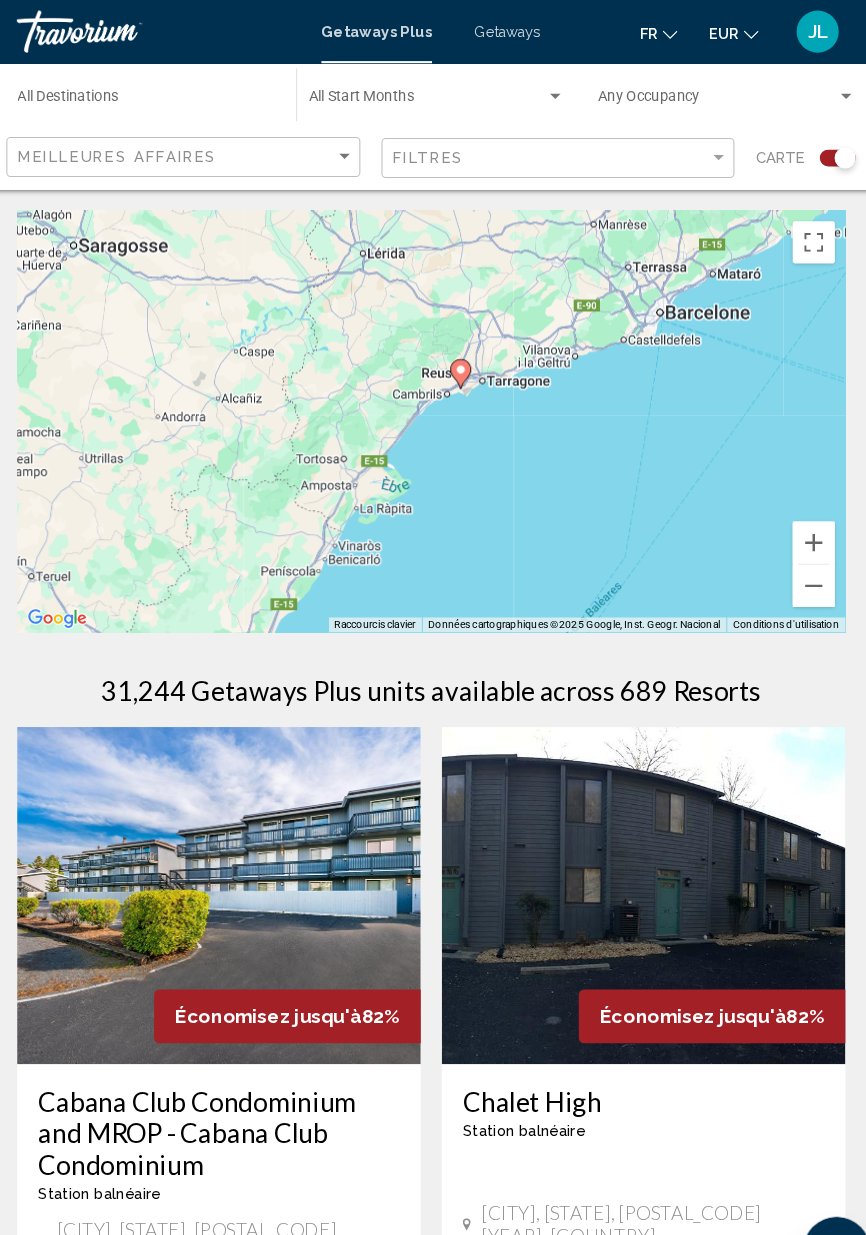 click 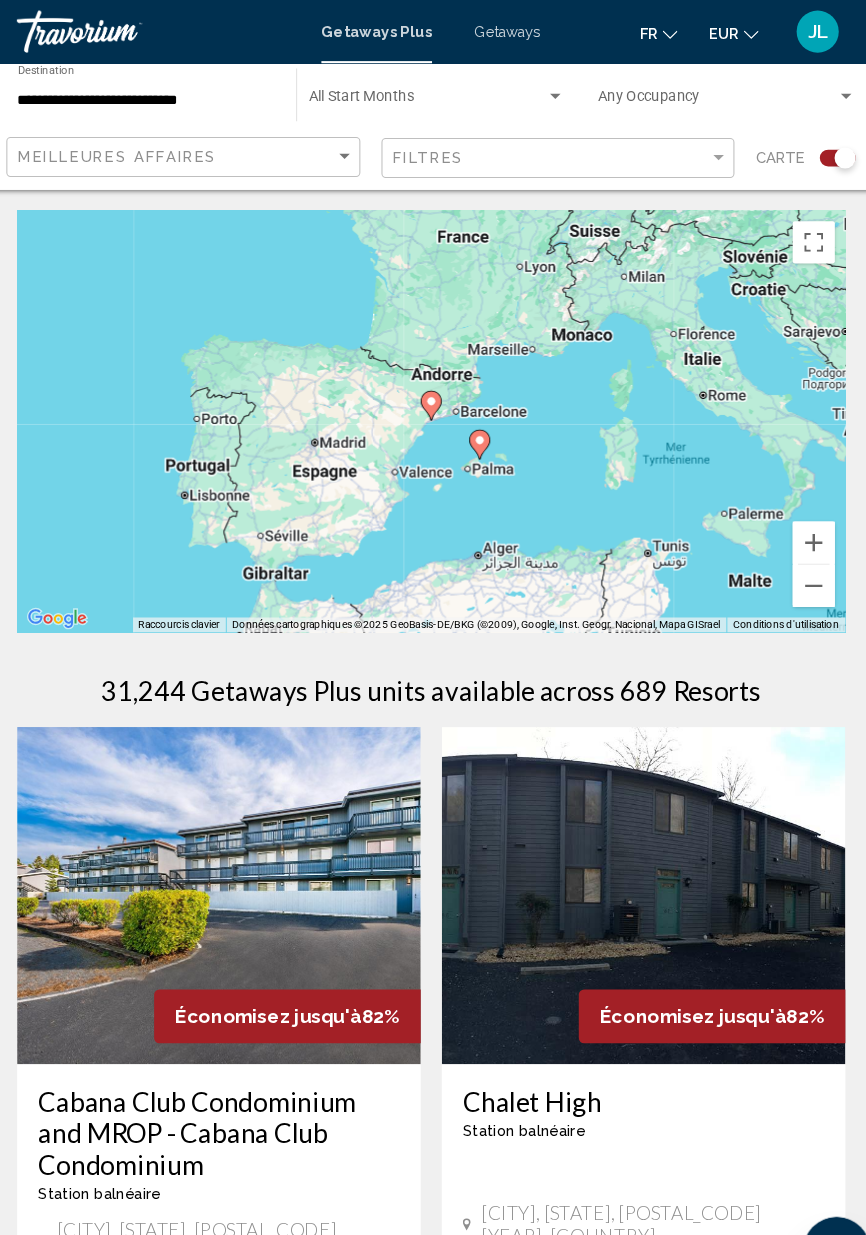 click 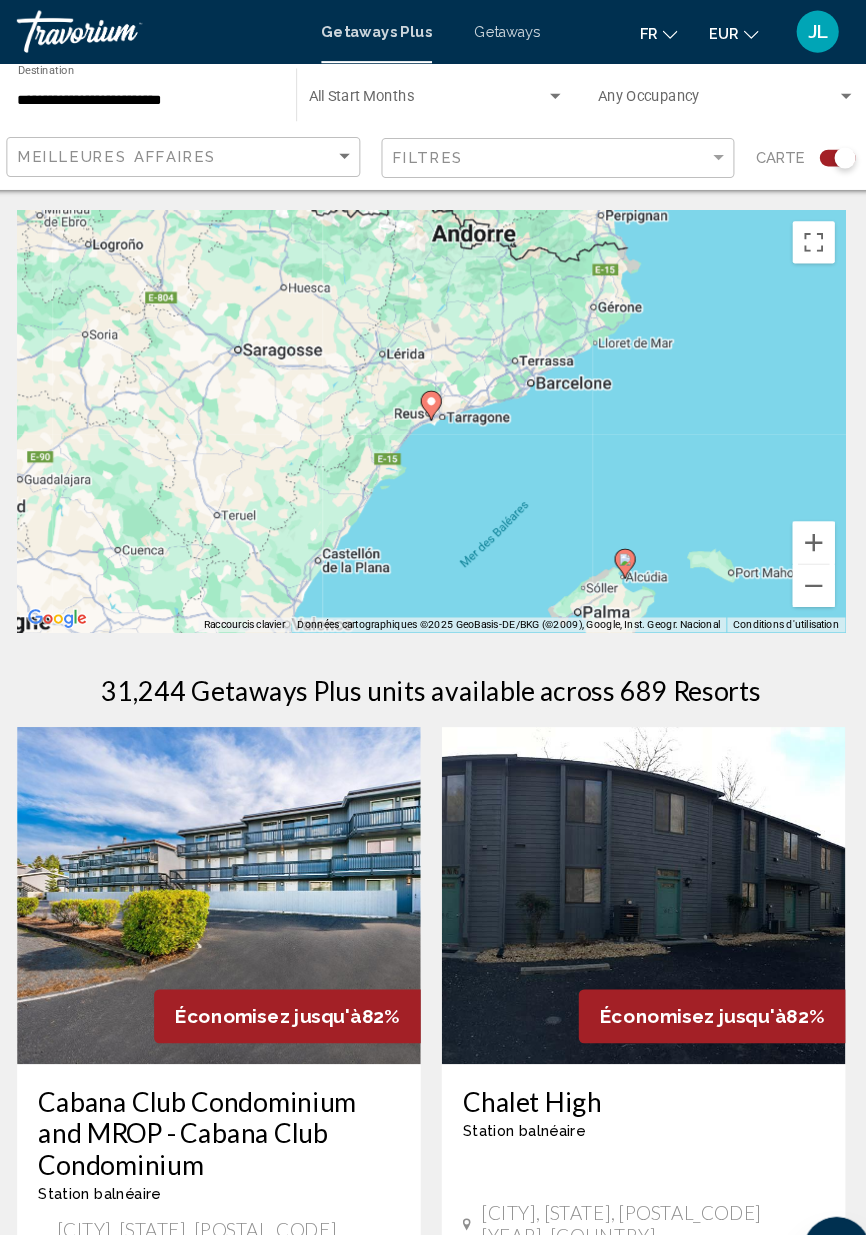 click 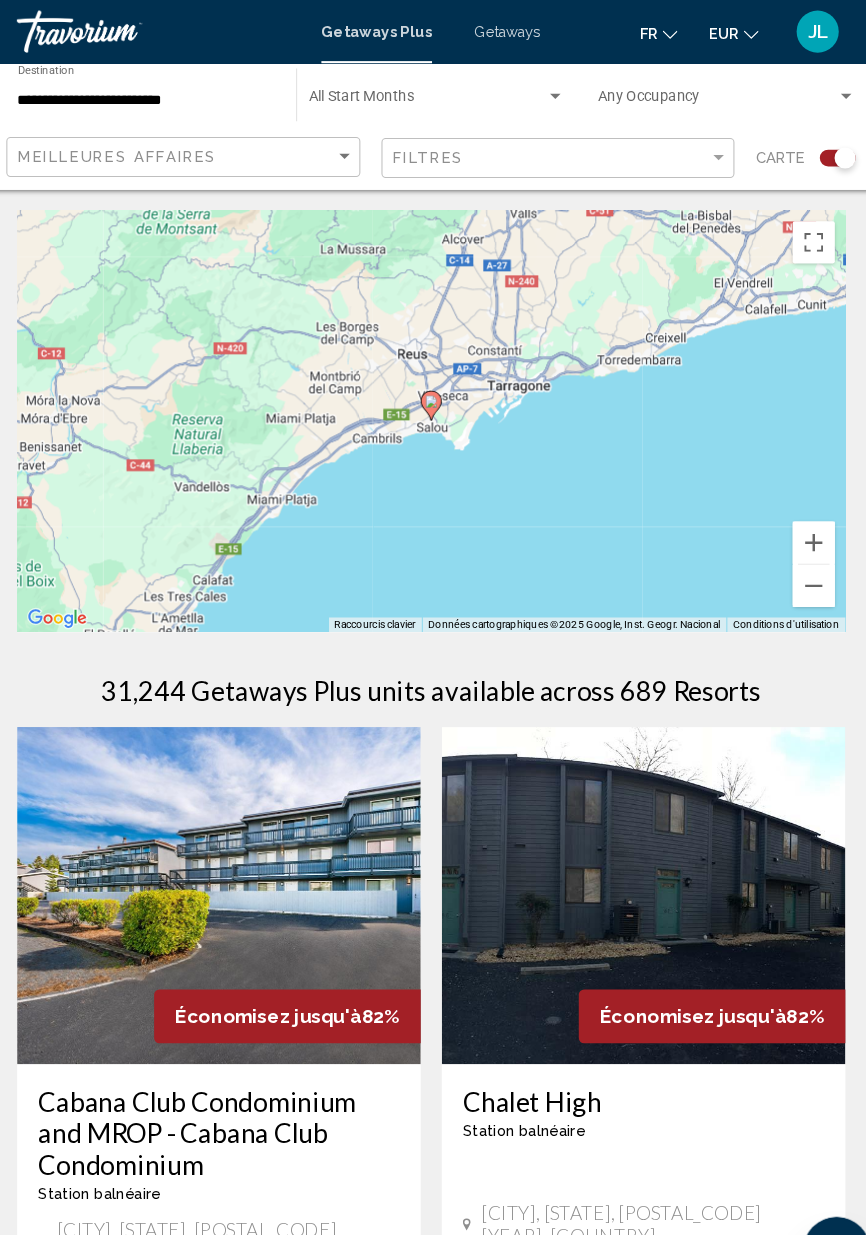 click 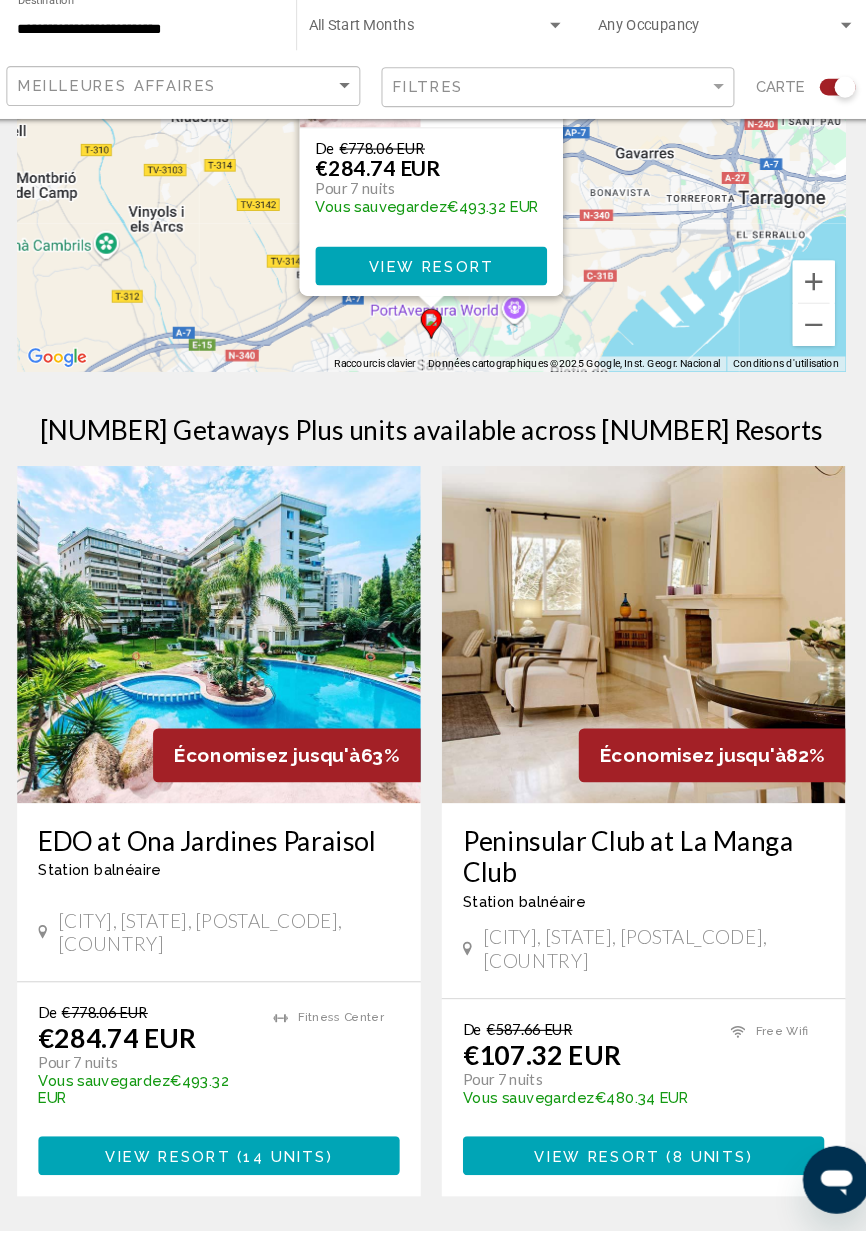 scroll, scrollTop: 184, scrollLeft: 0, axis: vertical 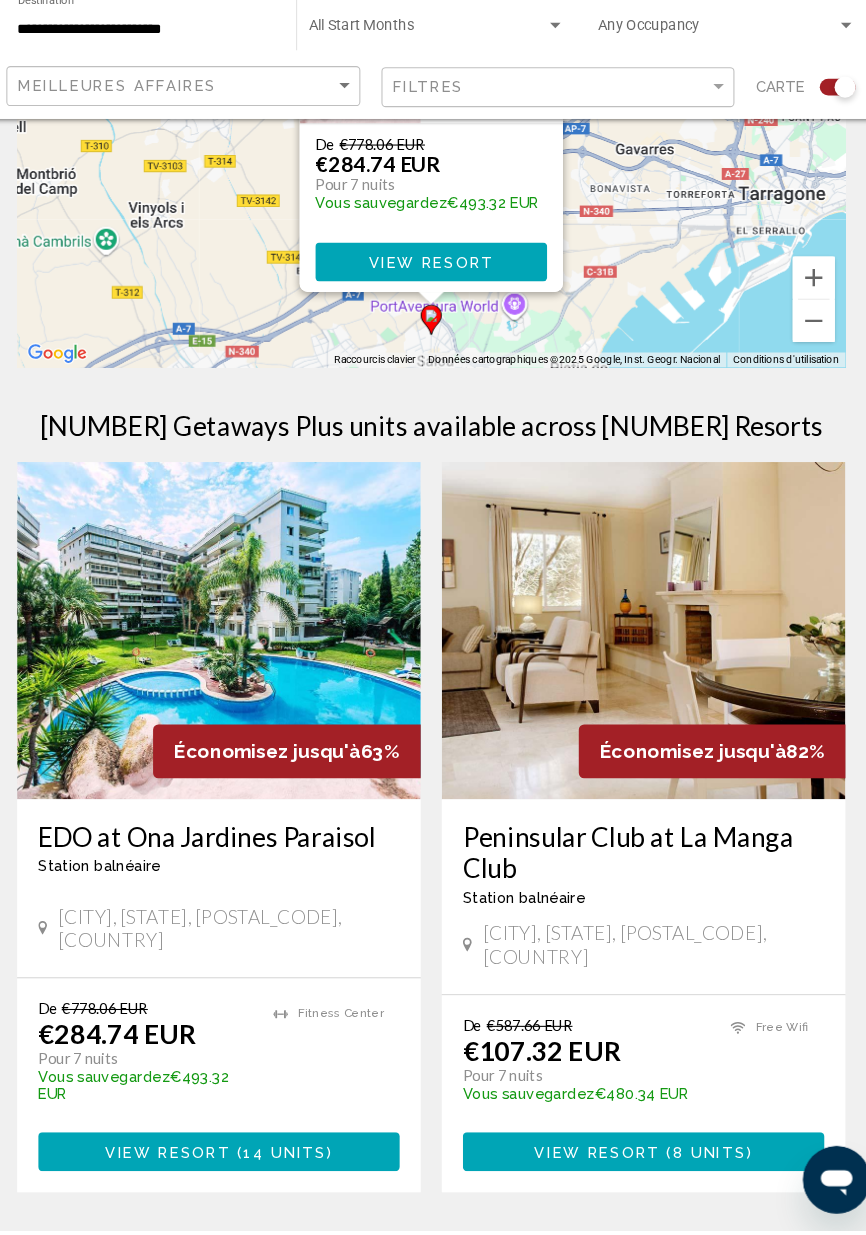 click at bounding box center (231, 666) 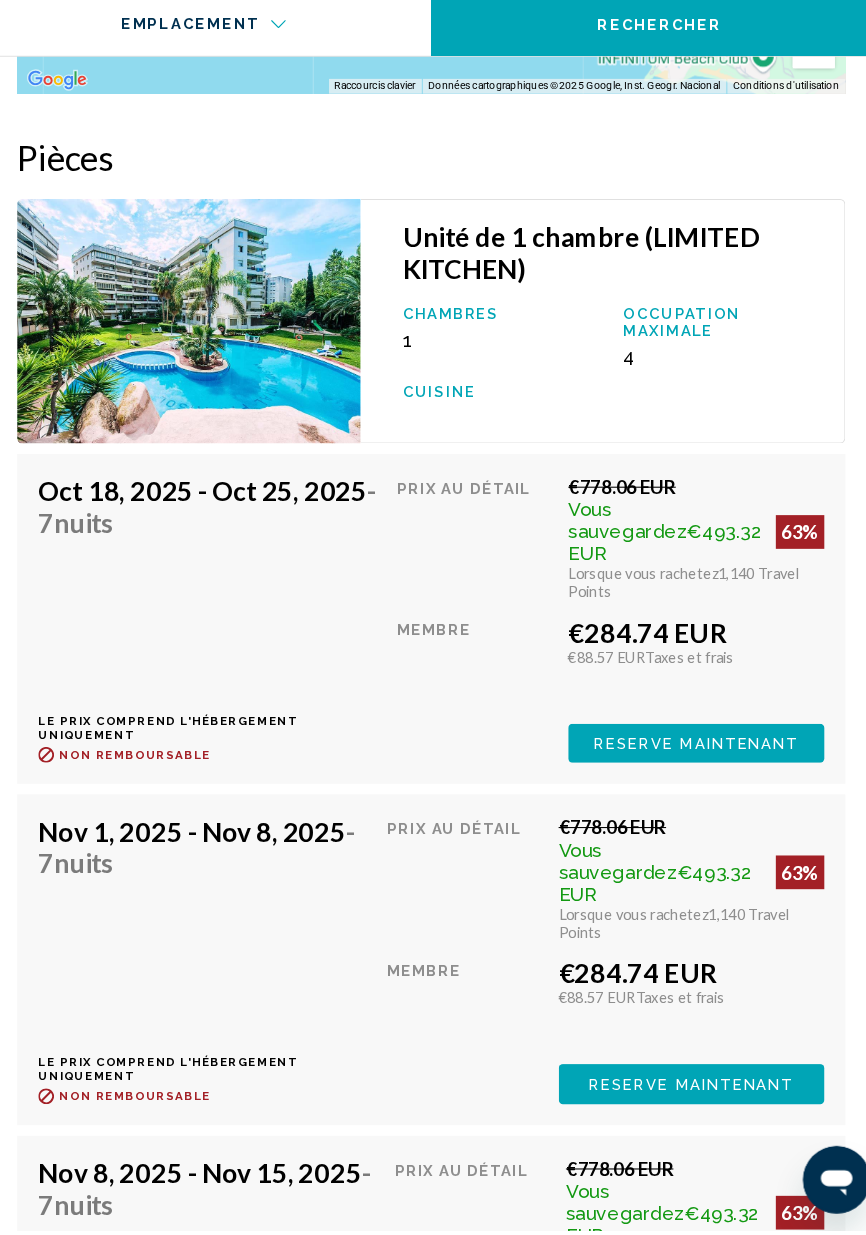 scroll, scrollTop: 4157, scrollLeft: 0, axis: vertical 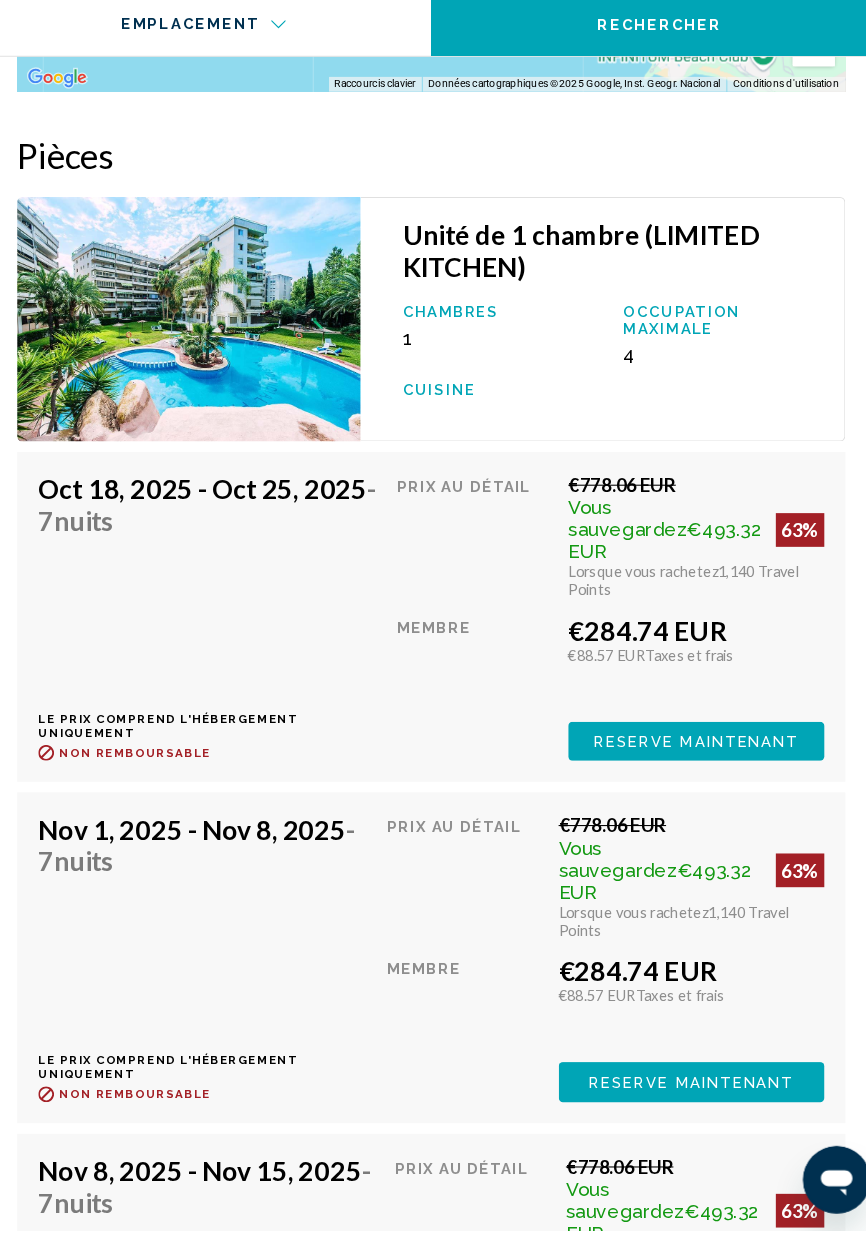 click on "Reserve maintenant" at bounding box center [685, 771] 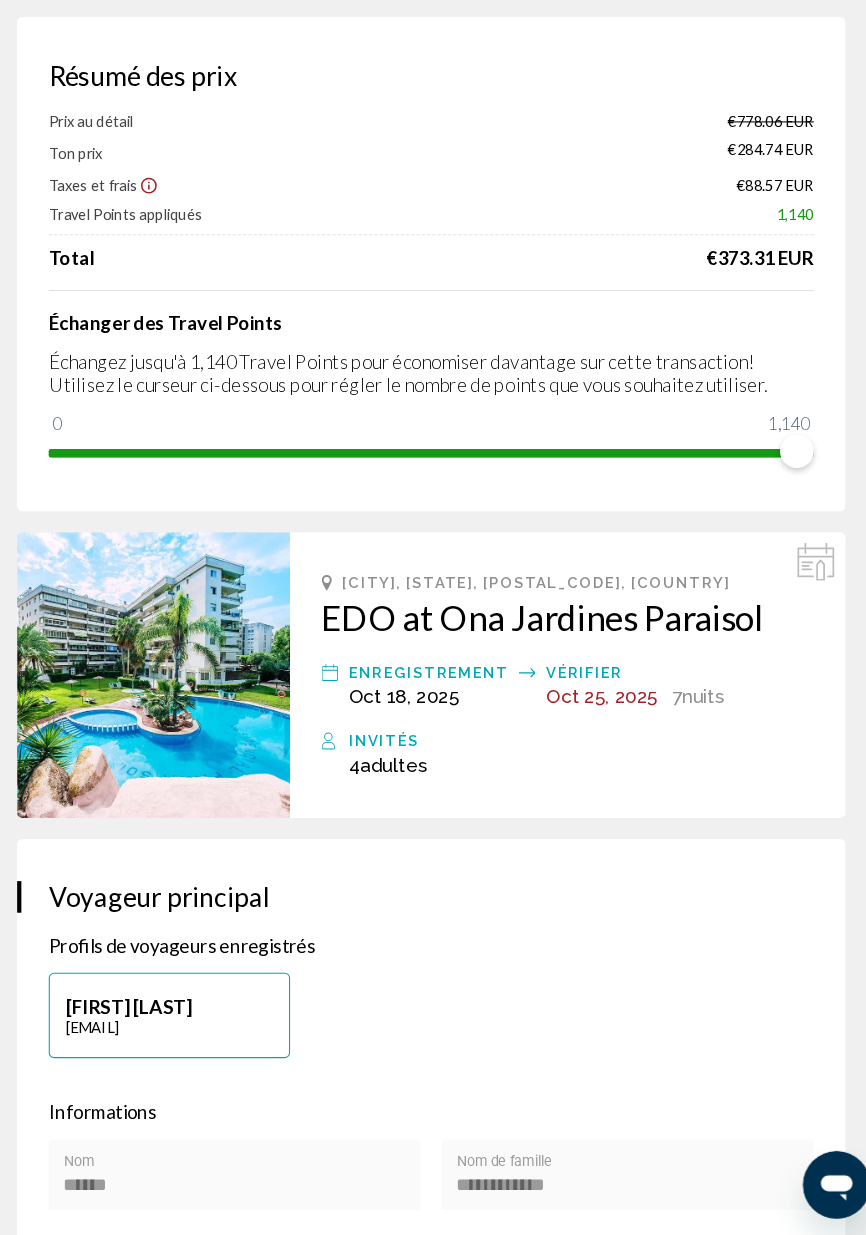 scroll, scrollTop: 88, scrollLeft: 0, axis: vertical 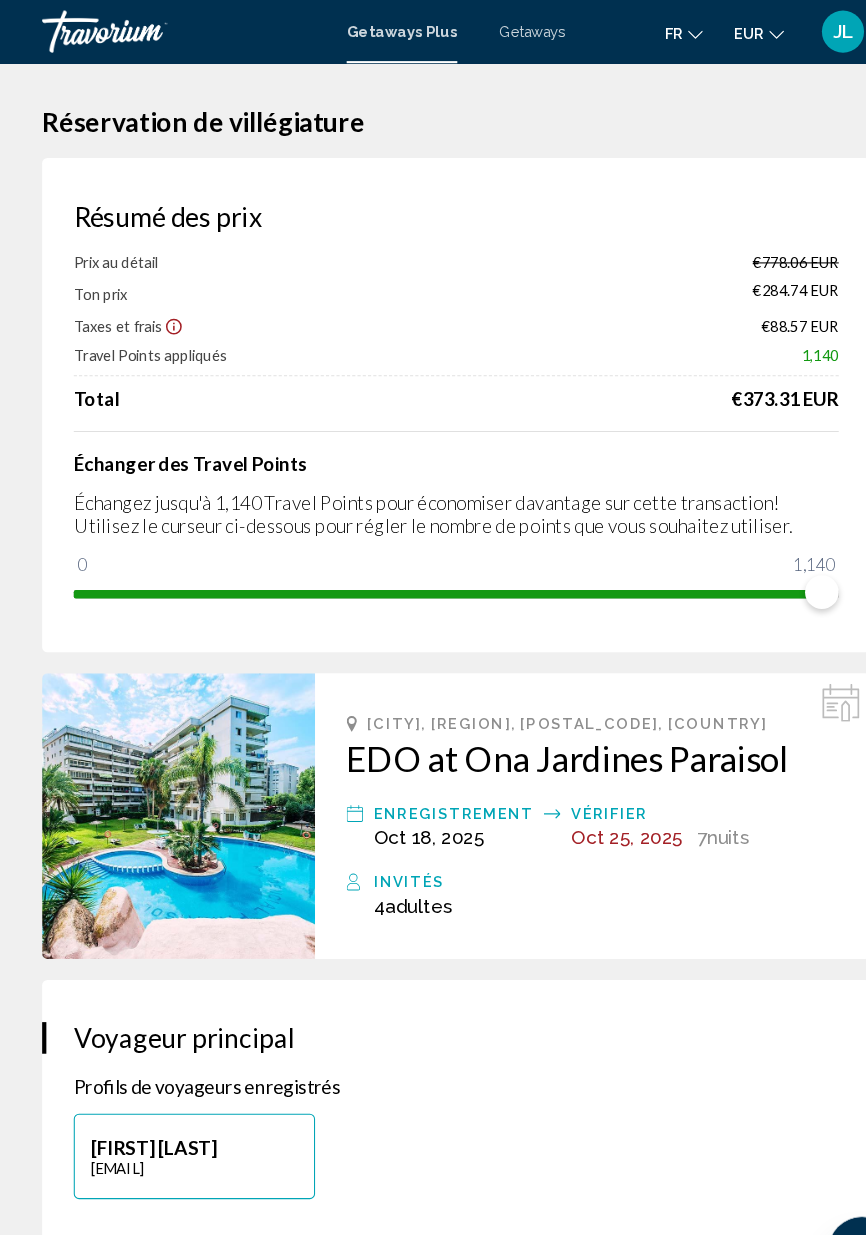 click on "JL" at bounding box center (800, 30) 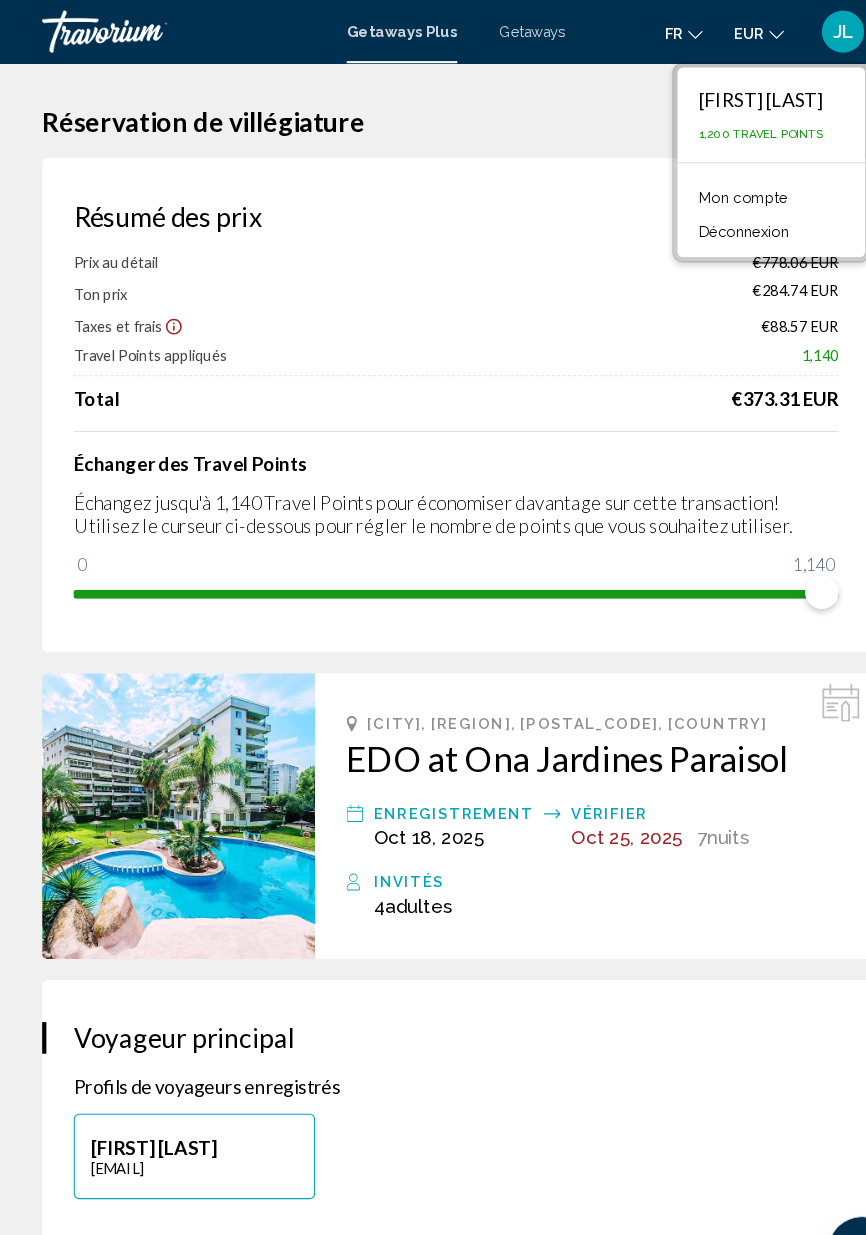 click on "Ton prix €284.74 EUR" at bounding box center [433, 278] 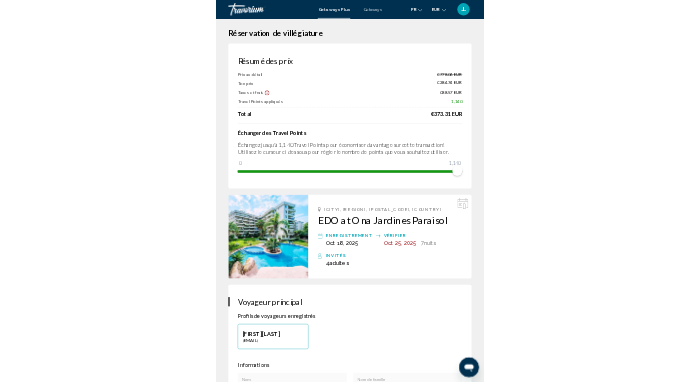 scroll, scrollTop: 0, scrollLeft: 0, axis: both 